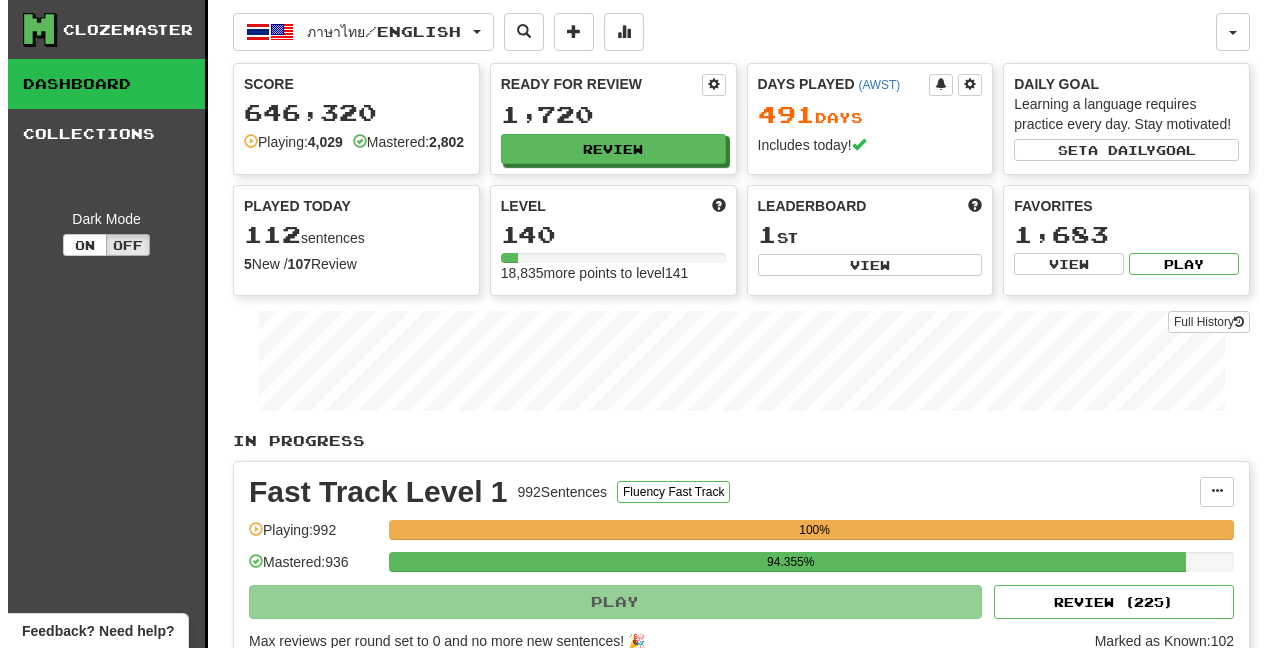 scroll, scrollTop: 1200, scrollLeft: 0, axis: vertical 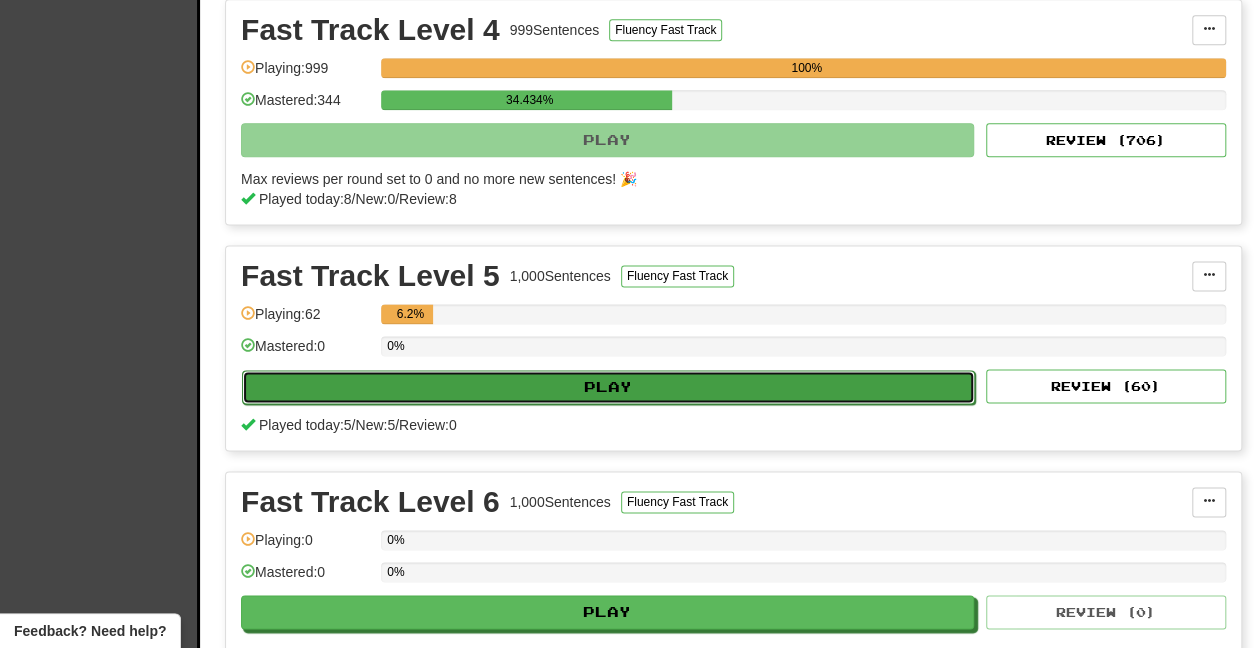 click on "Play" at bounding box center [608, 387] 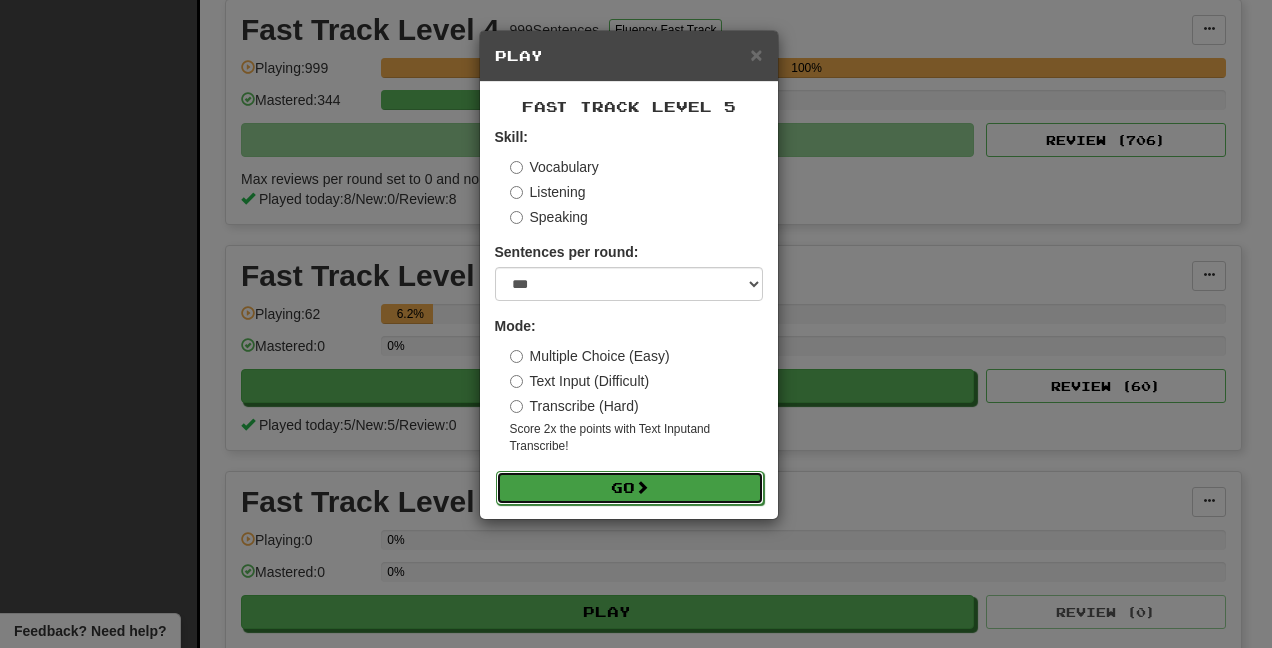 click on "Go" at bounding box center (630, 488) 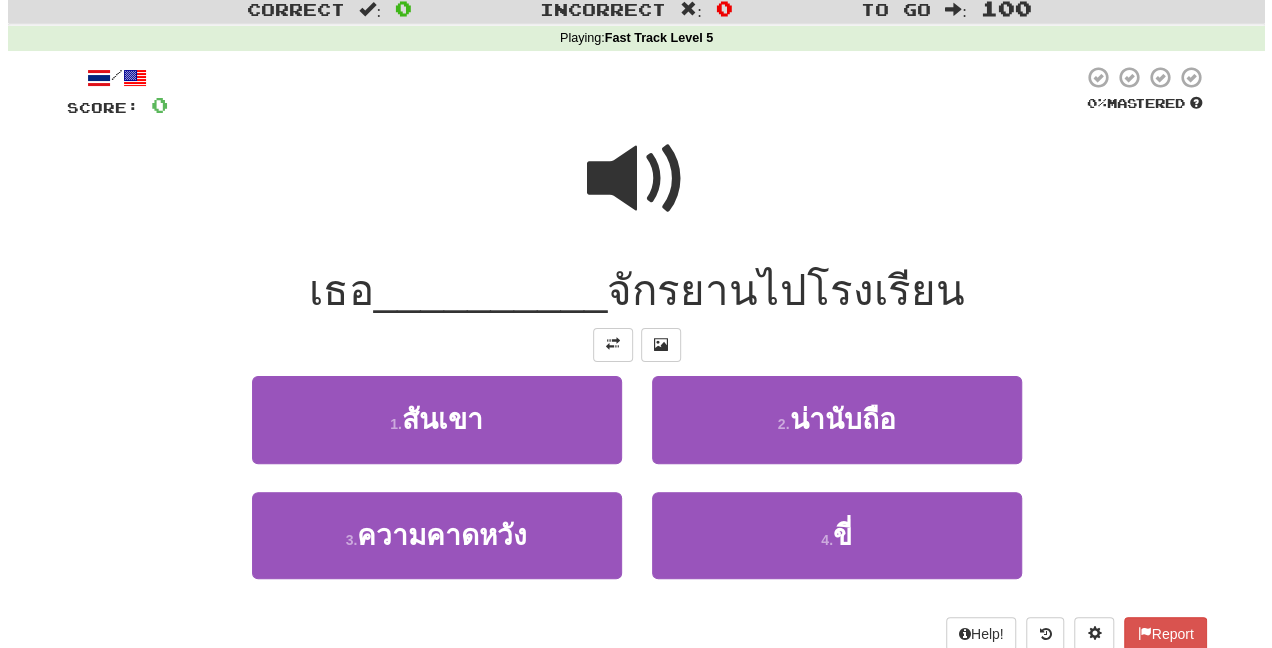 scroll, scrollTop: 100, scrollLeft: 0, axis: vertical 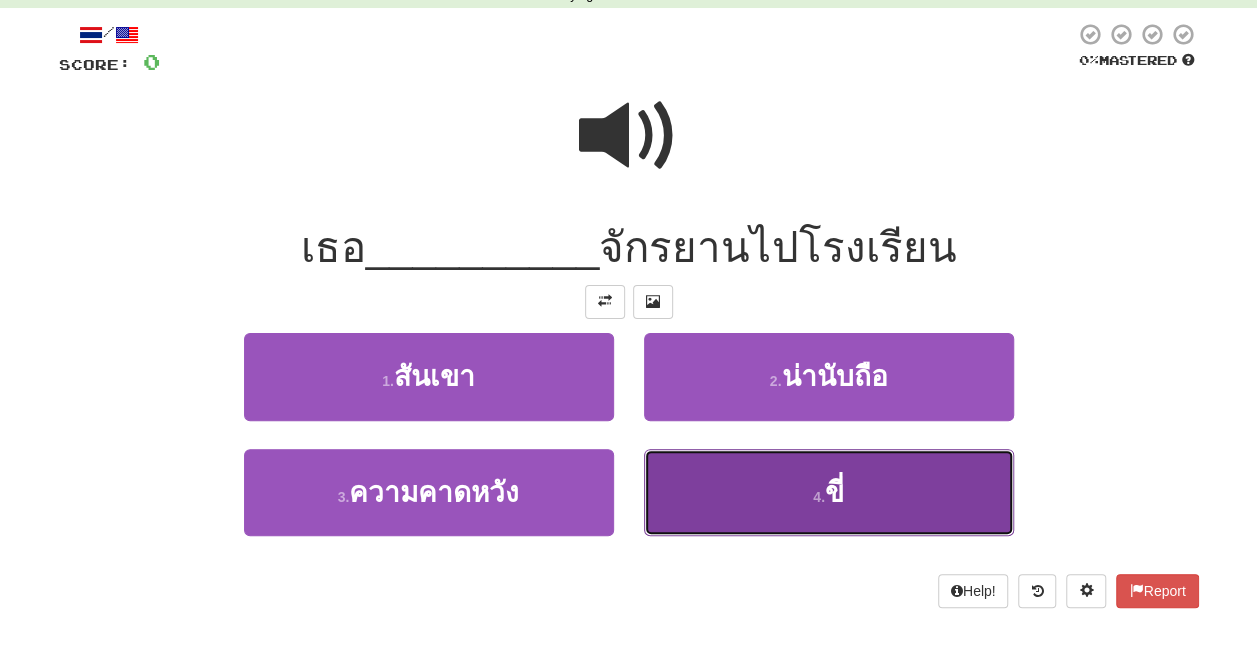 click on "4 .  ขี่" at bounding box center (829, 492) 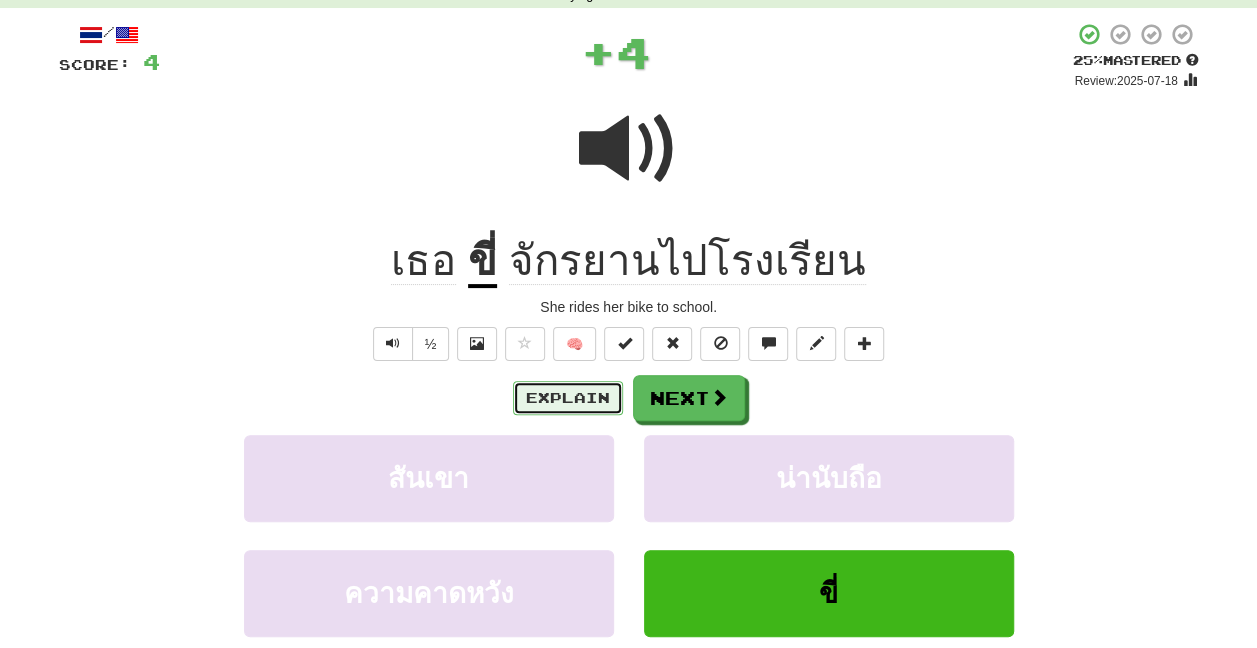 click on "Explain" at bounding box center [568, 398] 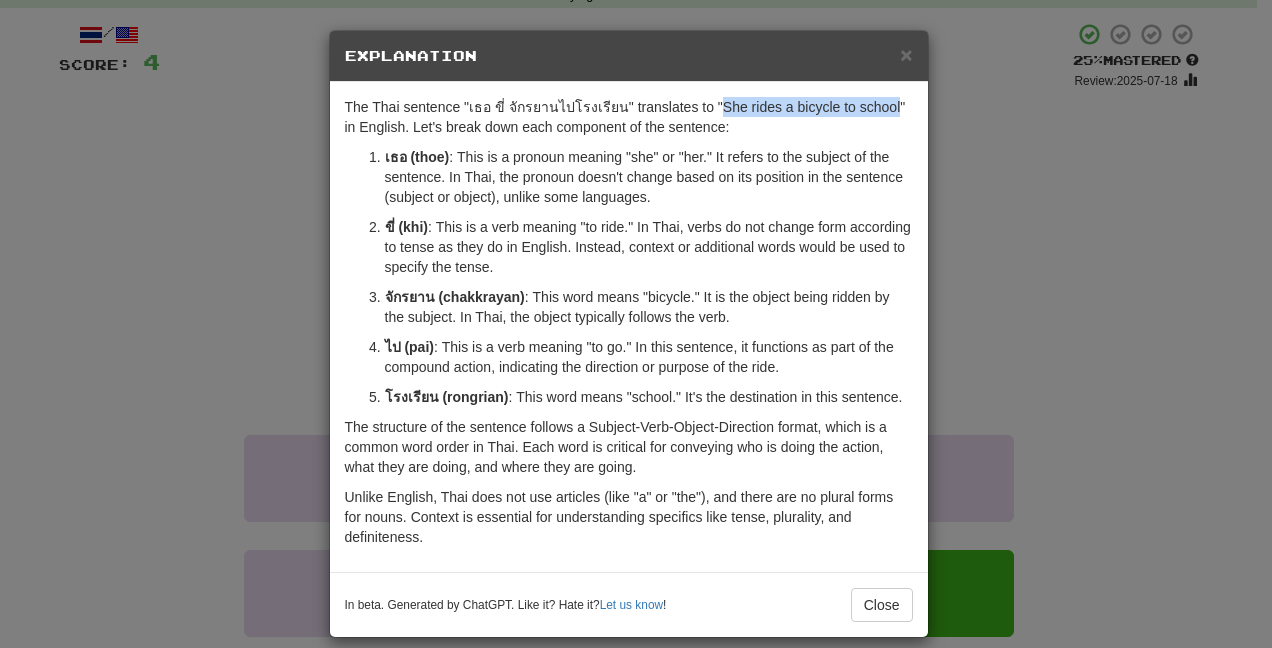 drag, startPoint x: 710, startPoint y: 102, endPoint x: 880, endPoint y: 104, distance: 170.01176 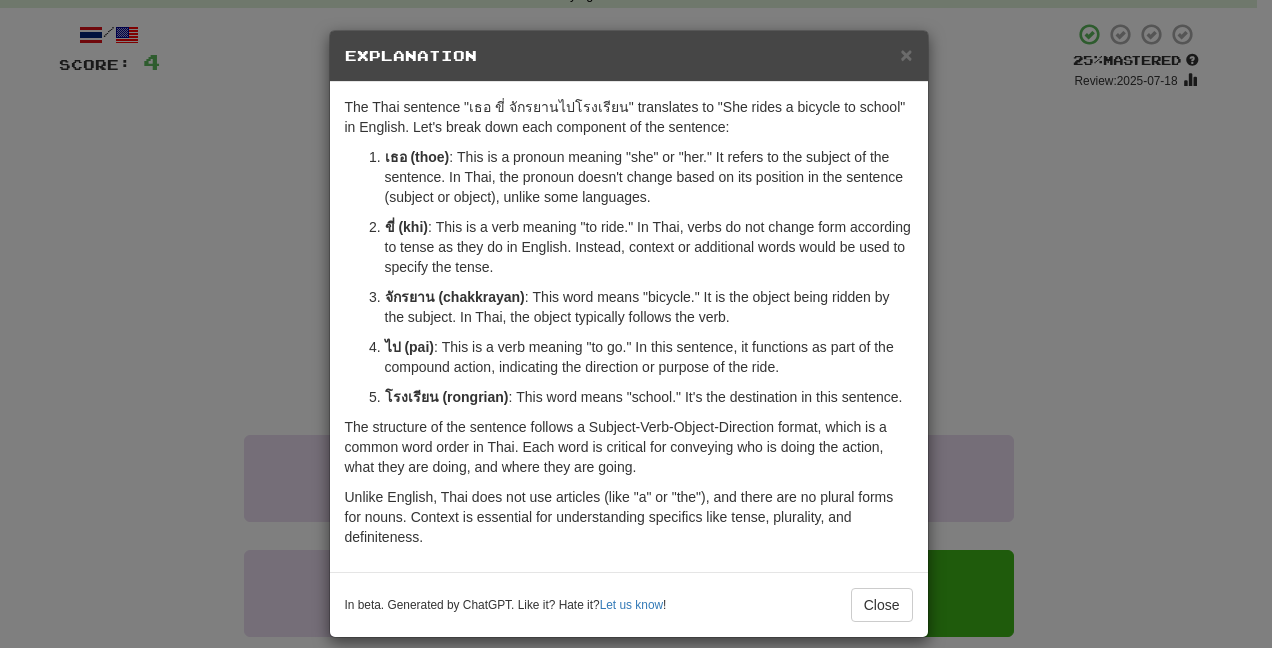 drag, startPoint x: 880, startPoint y: 104, endPoint x: 880, endPoint y: 60, distance: 44 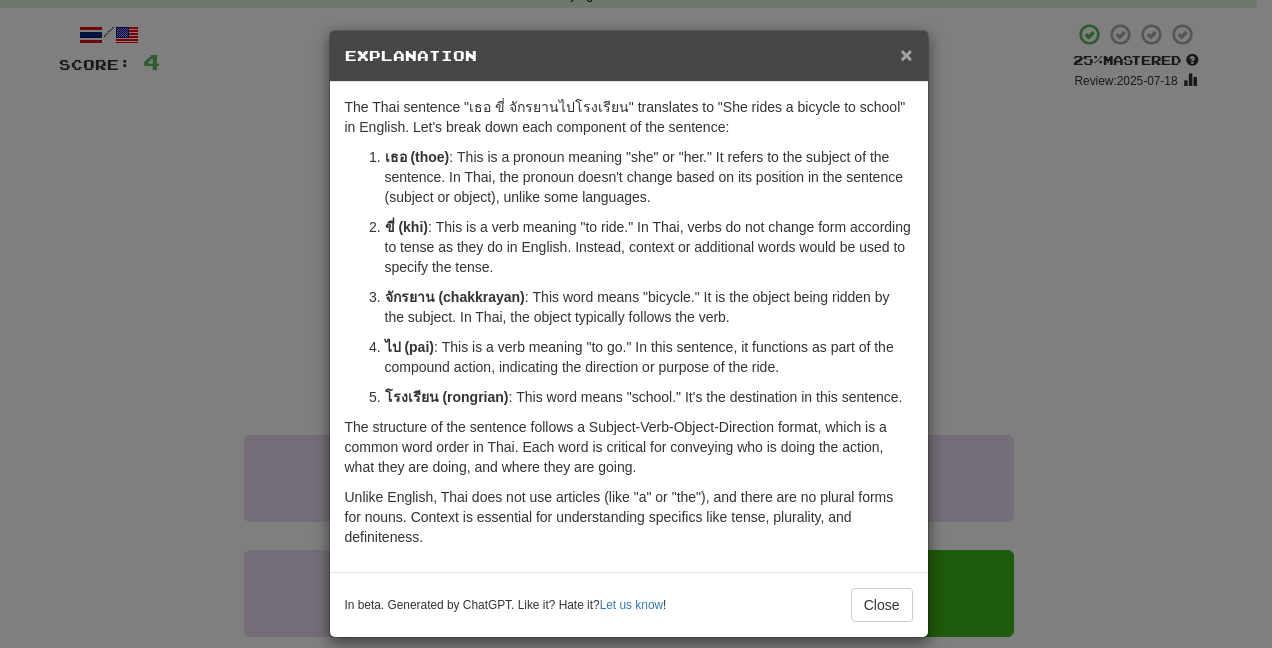 click on "×" at bounding box center [906, 54] 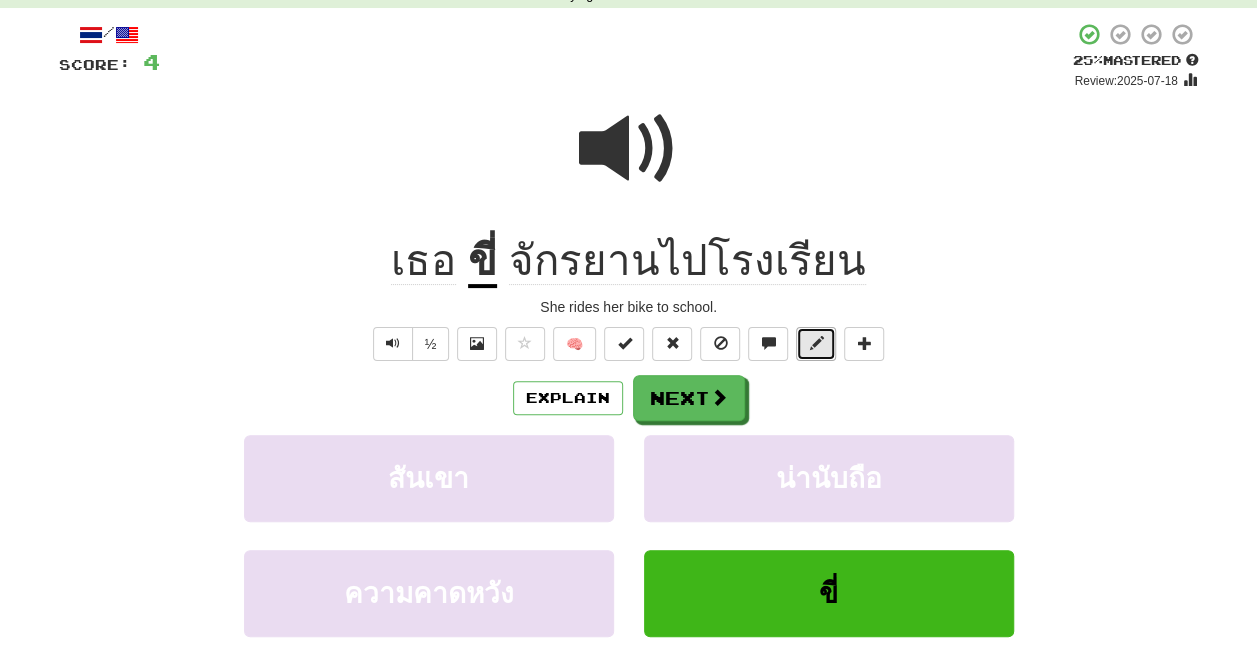 click at bounding box center [816, 344] 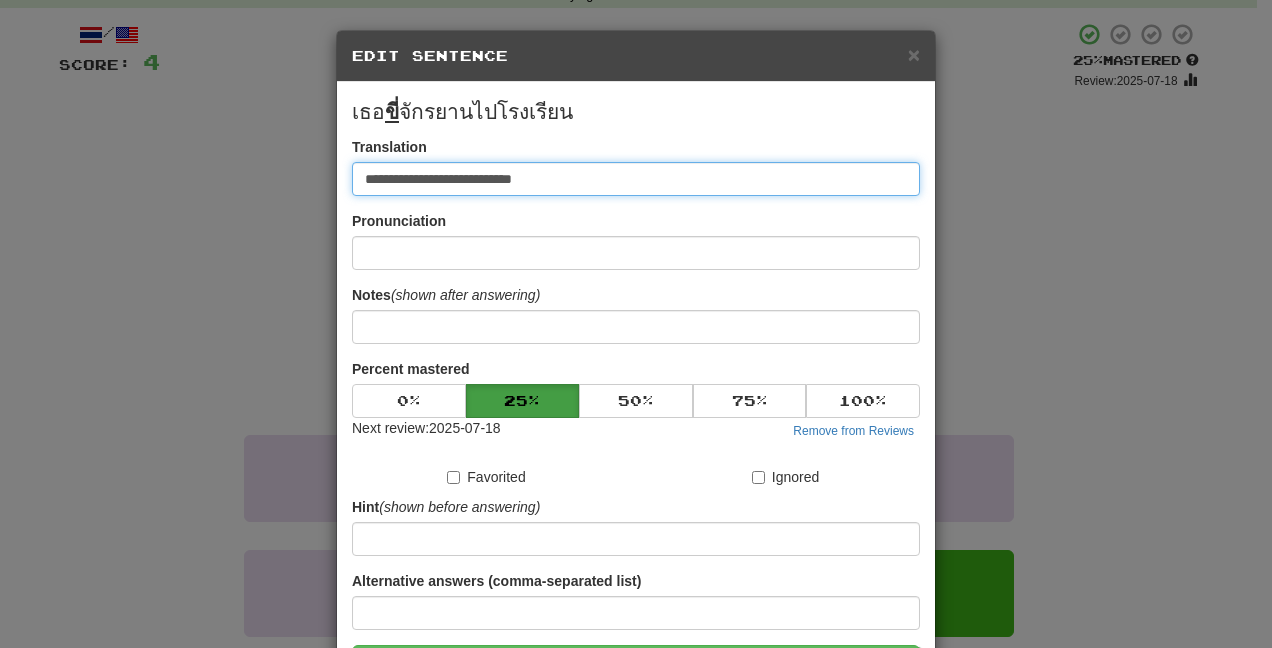 drag, startPoint x: 632, startPoint y: 183, endPoint x: 217, endPoint y: 216, distance: 416.30997 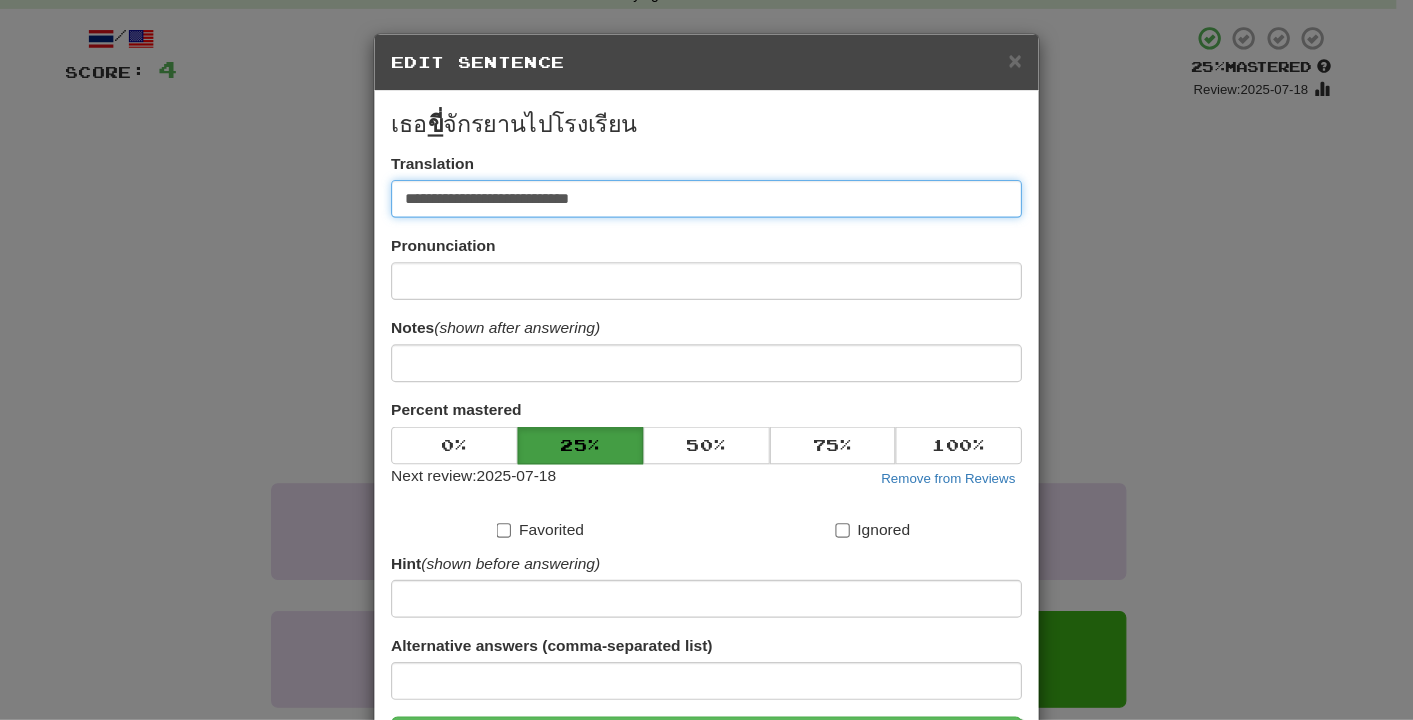 scroll, scrollTop: 100, scrollLeft: 0, axis: vertical 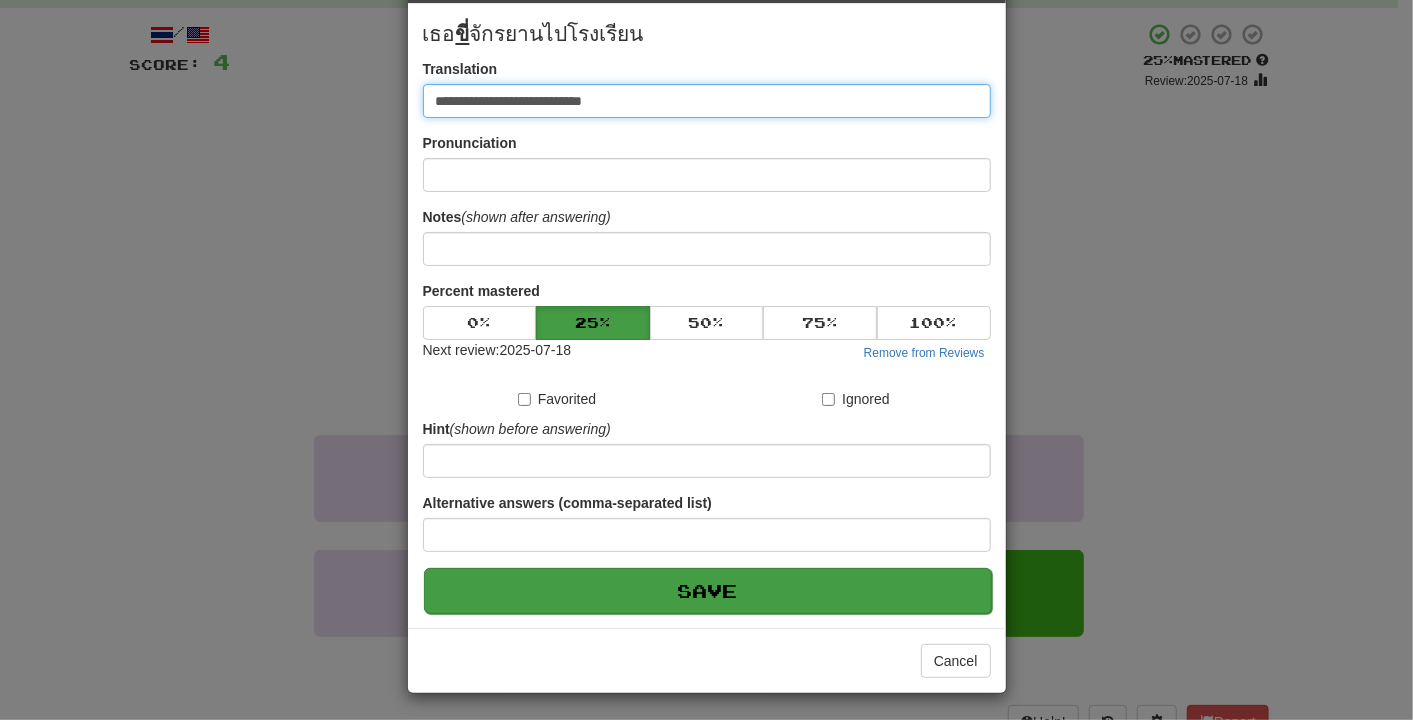 type on "**********" 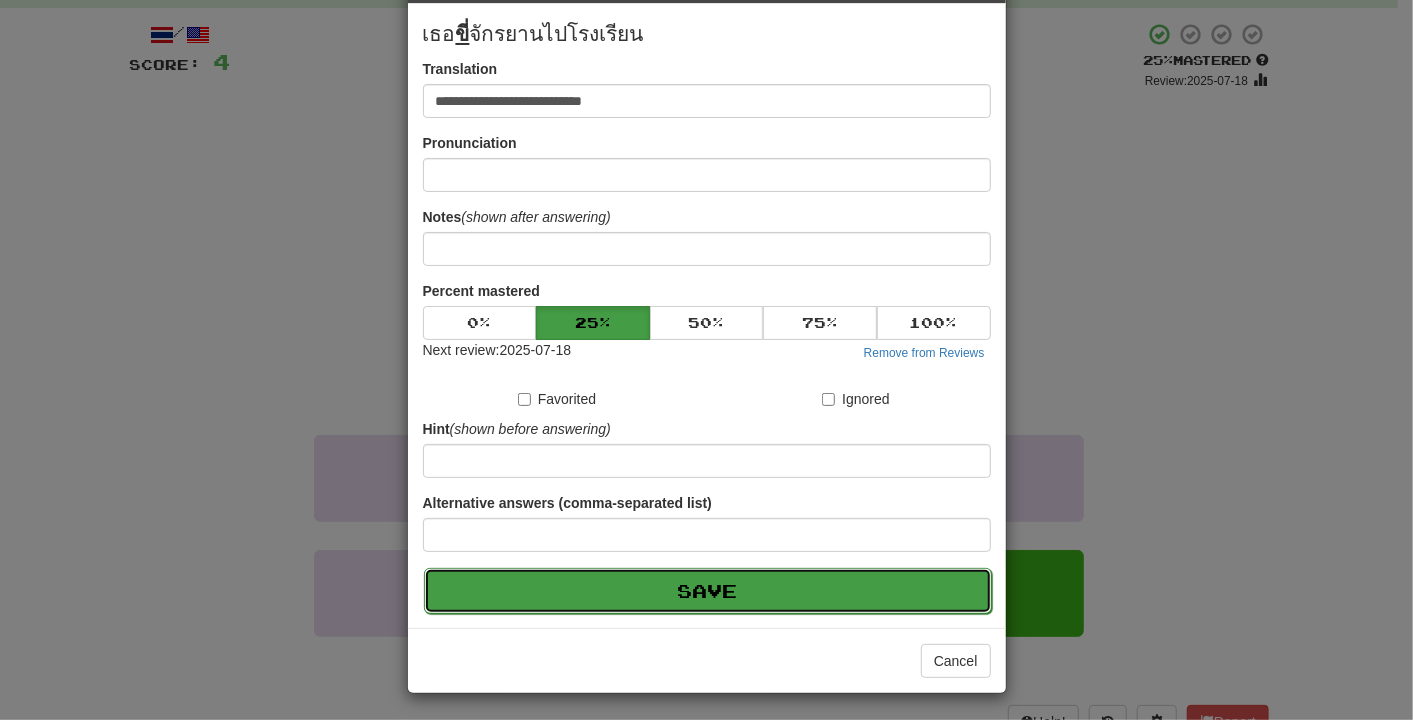 click on "Save" at bounding box center [708, 591] 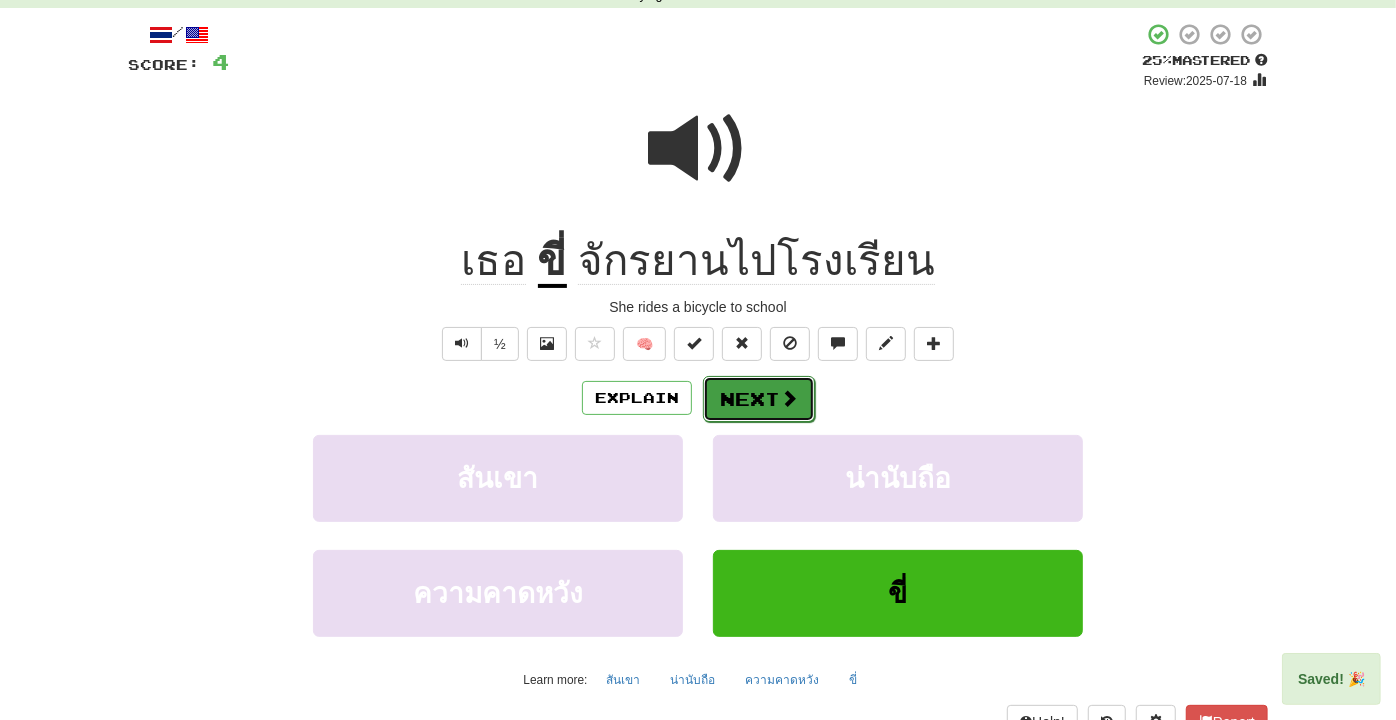 click on "Next" at bounding box center [759, 399] 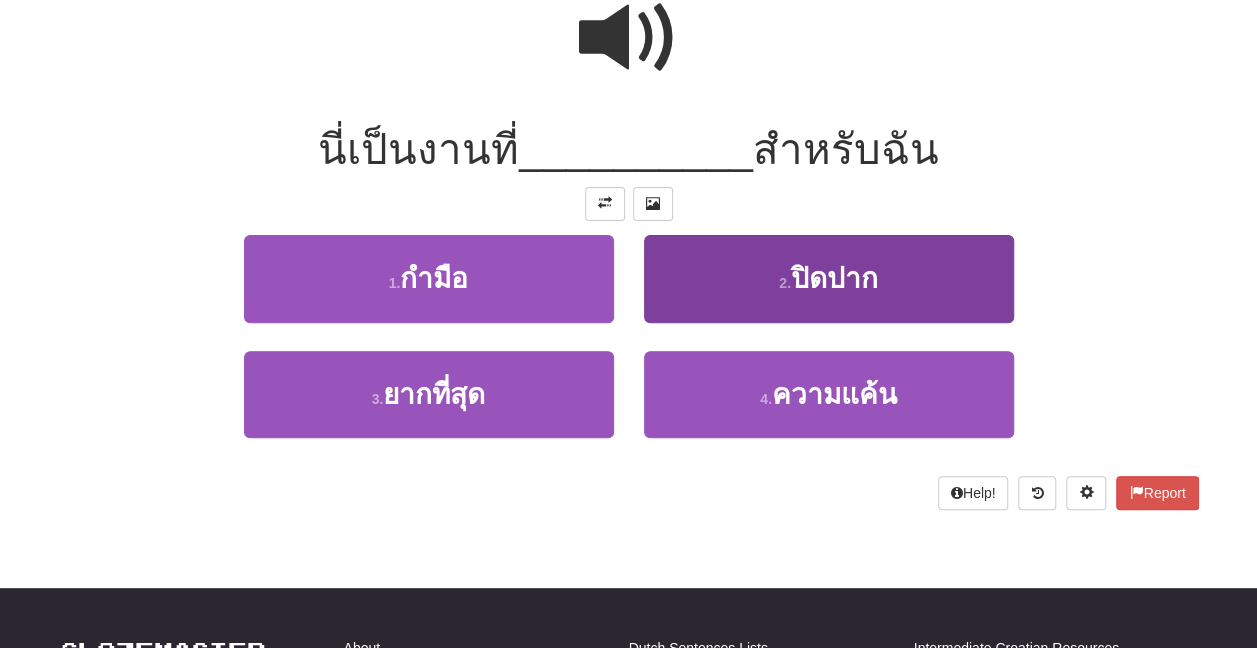 scroll, scrollTop: 200, scrollLeft: 0, axis: vertical 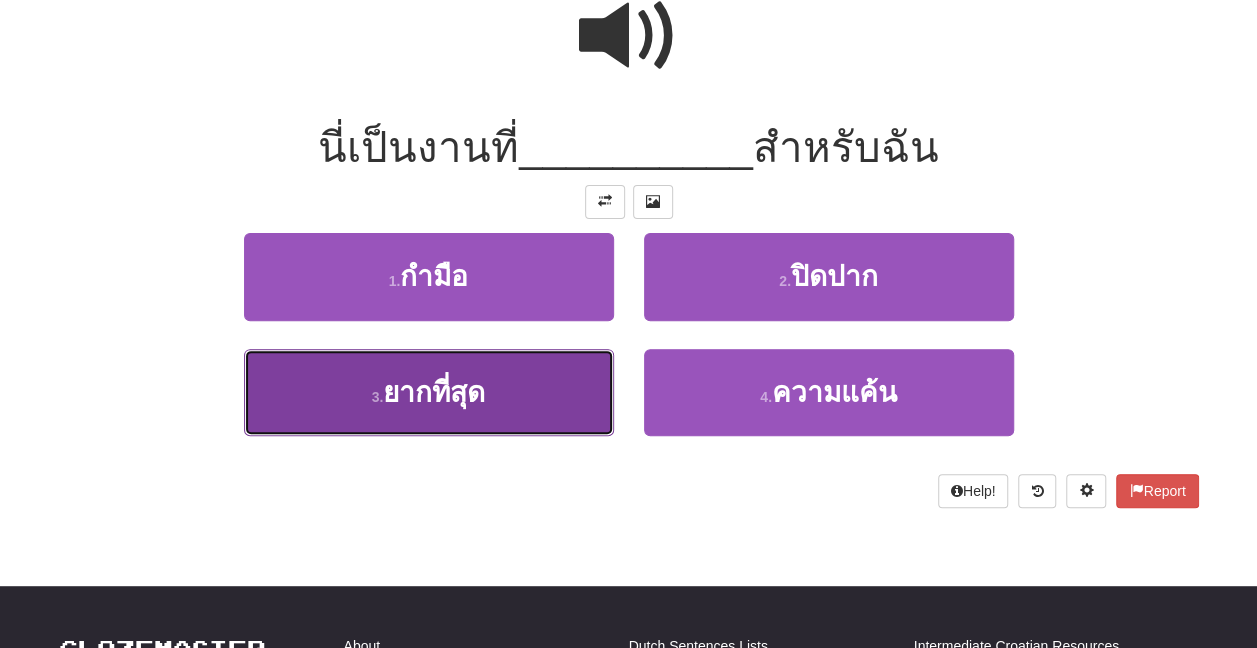 click on "3 .  ยากที่สุด" at bounding box center (429, 392) 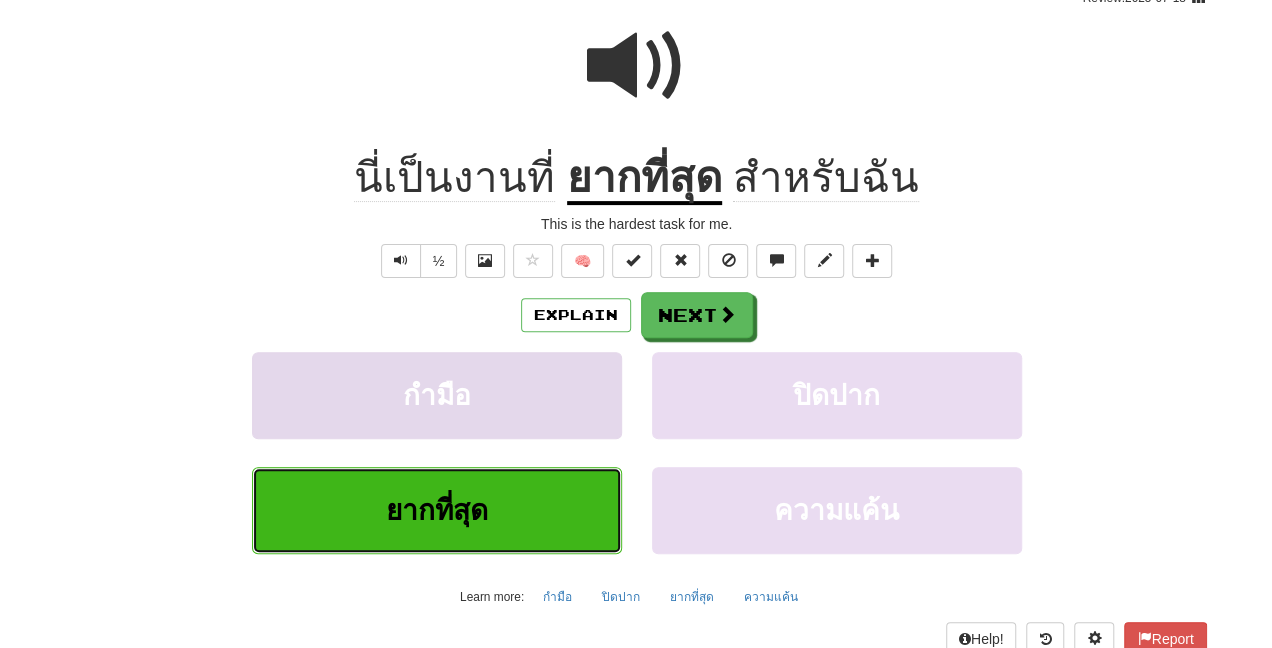 scroll, scrollTop: 13, scrollLeft: 0, axis: vertical 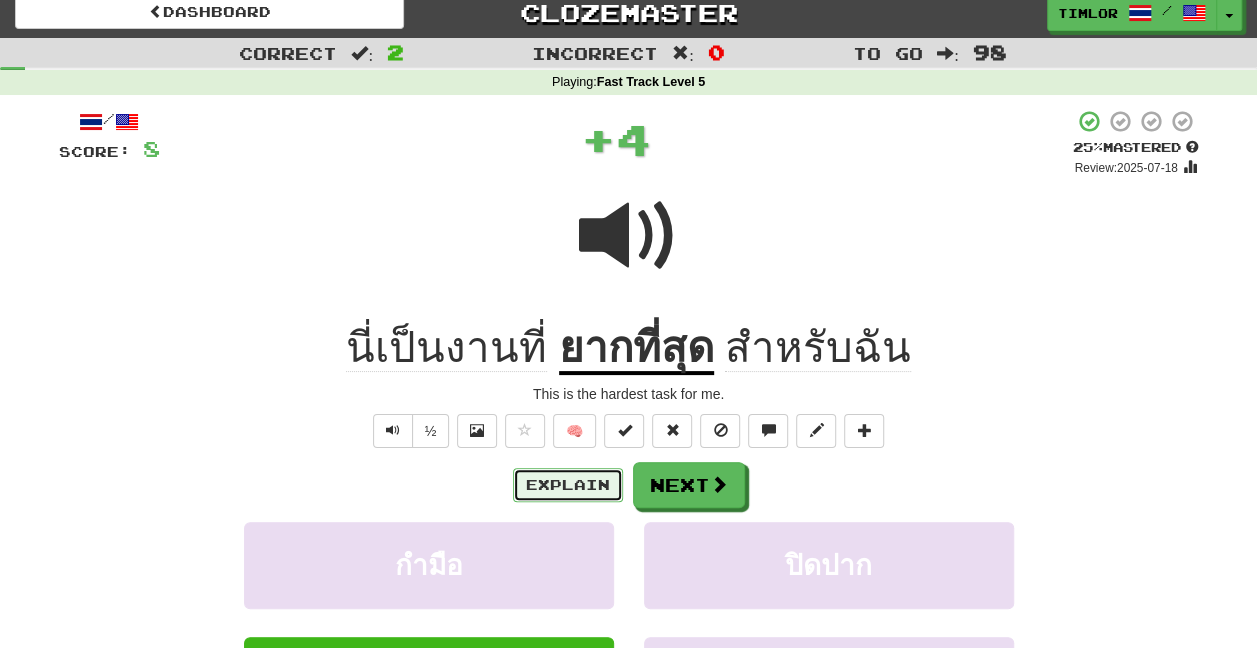 click on "Explain" at bounding box center [568, 485] 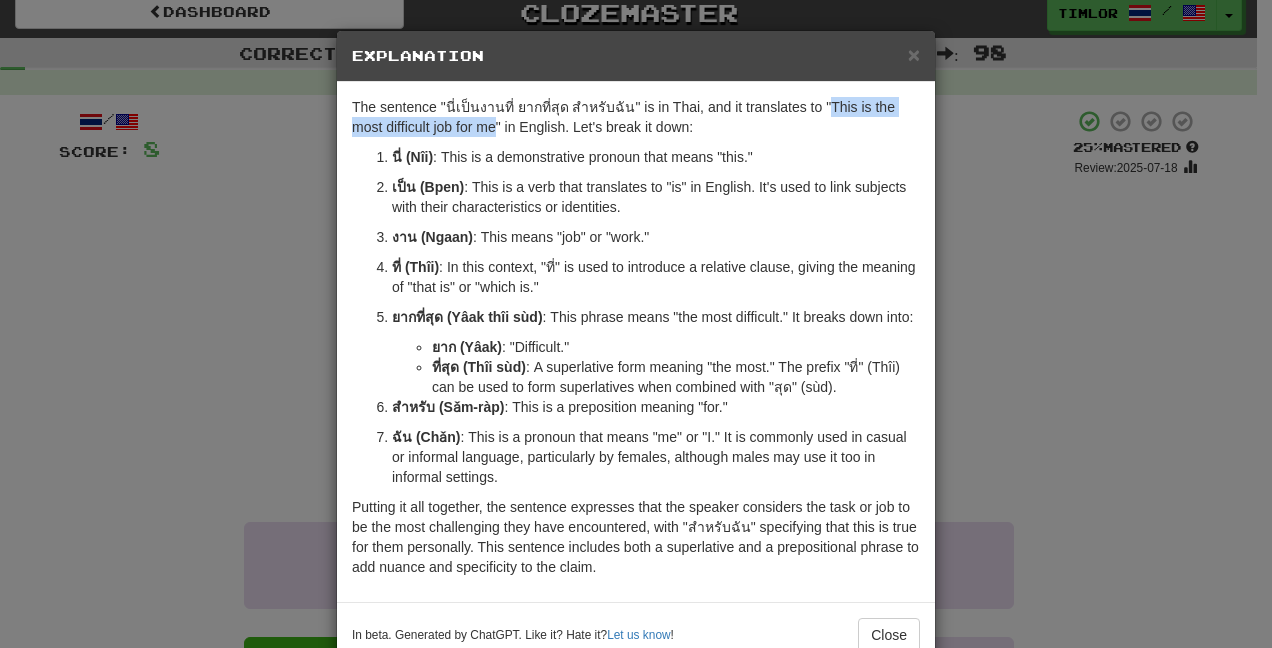 drag, startPoint x: 814, startPoint y: 108, endPoint x: 450, endPoint y: 129, distance: 364.60526 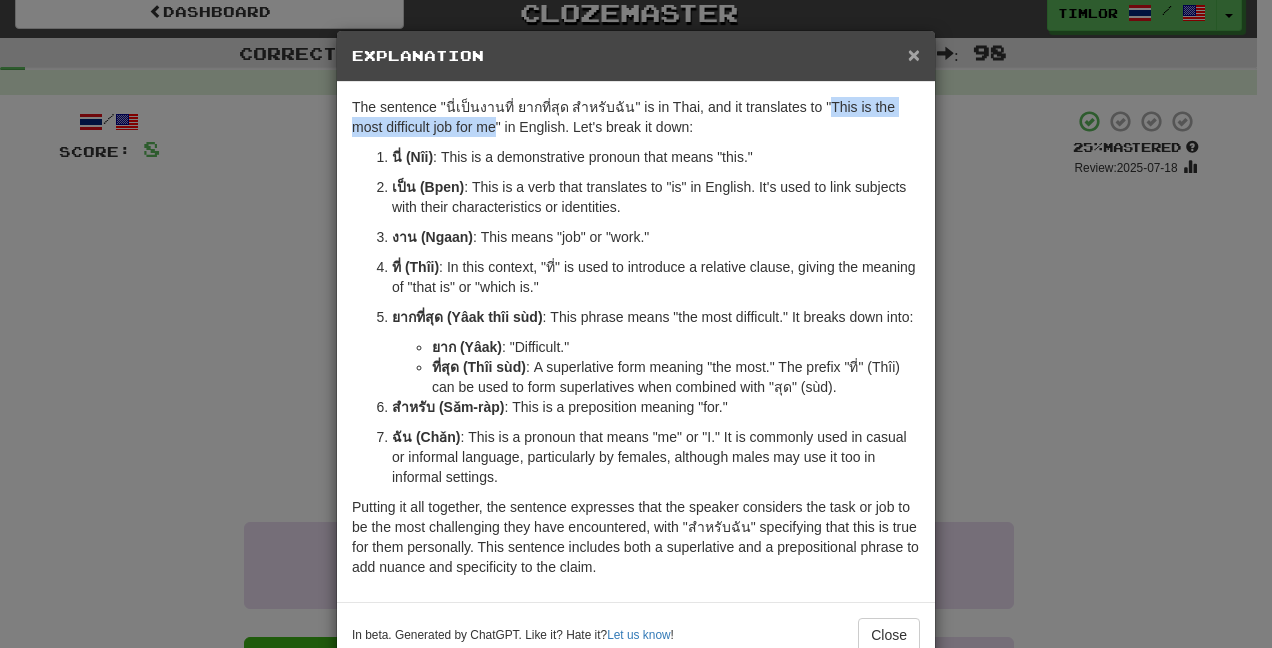 click on "×" at bounding box center (914, 54) 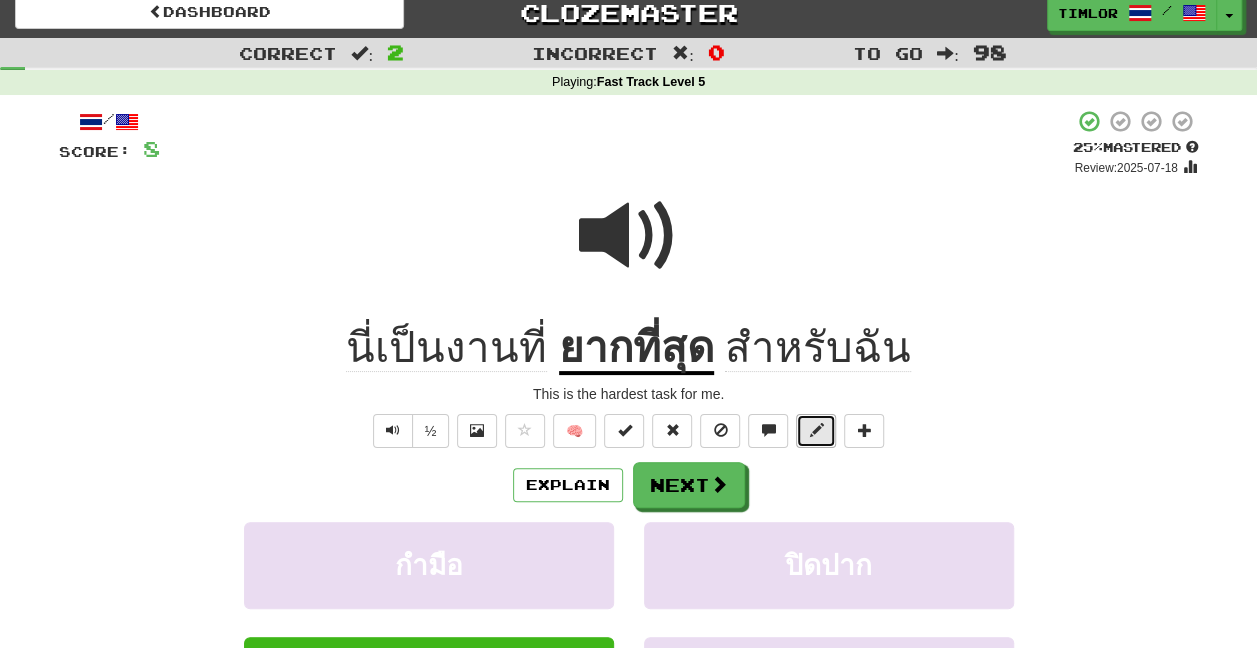click at bounding box center (816, 430) 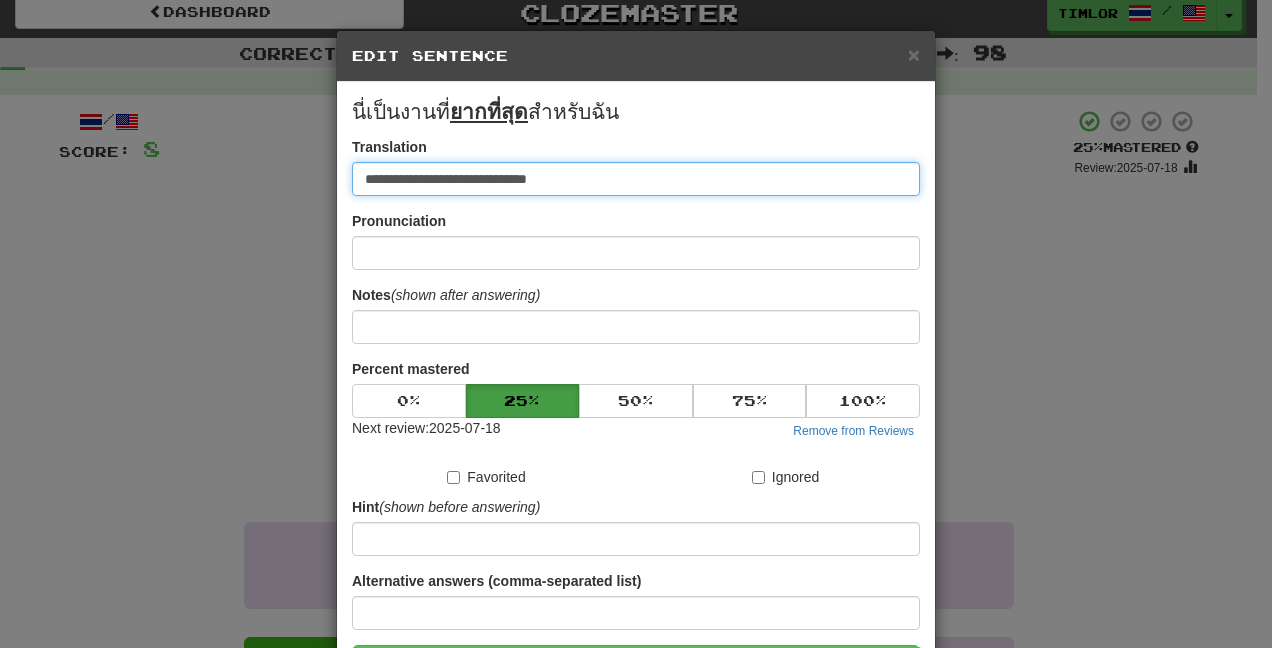 drag, startPoint x: 699, startPoint y: 174, endPoint x: 3, endPoint y: 93, distance: 700.6975 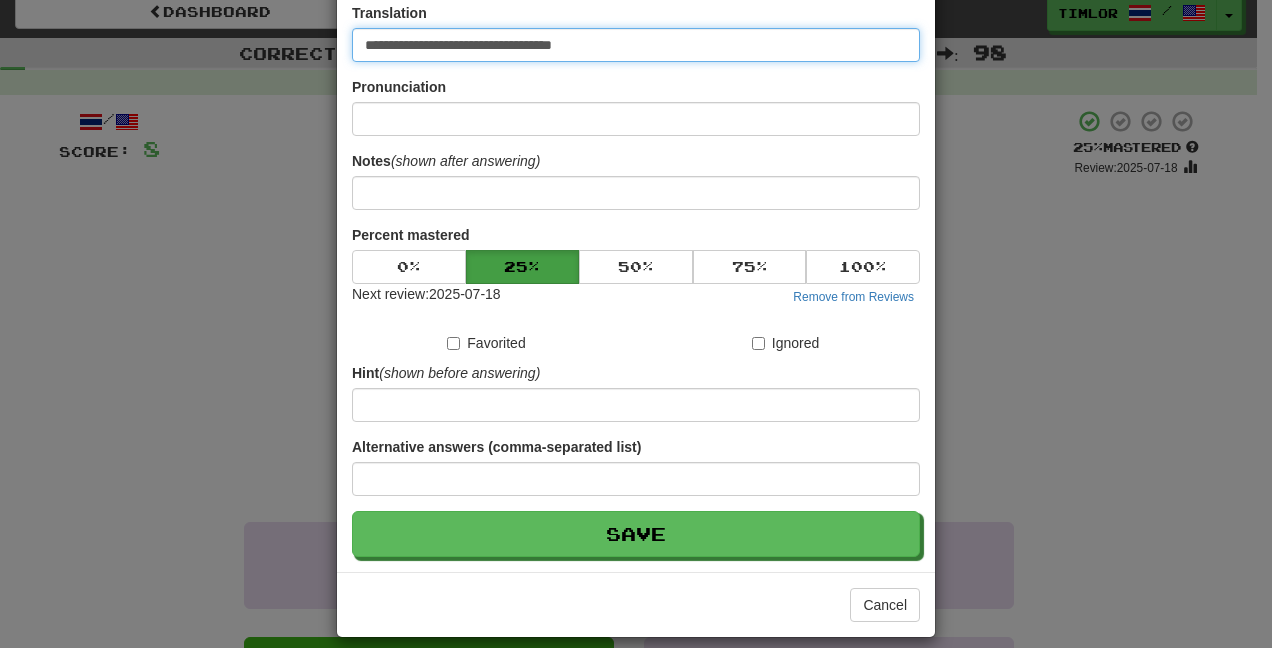 scroll, scrollTop: 150, scrollLeft: 0, axis: vertical 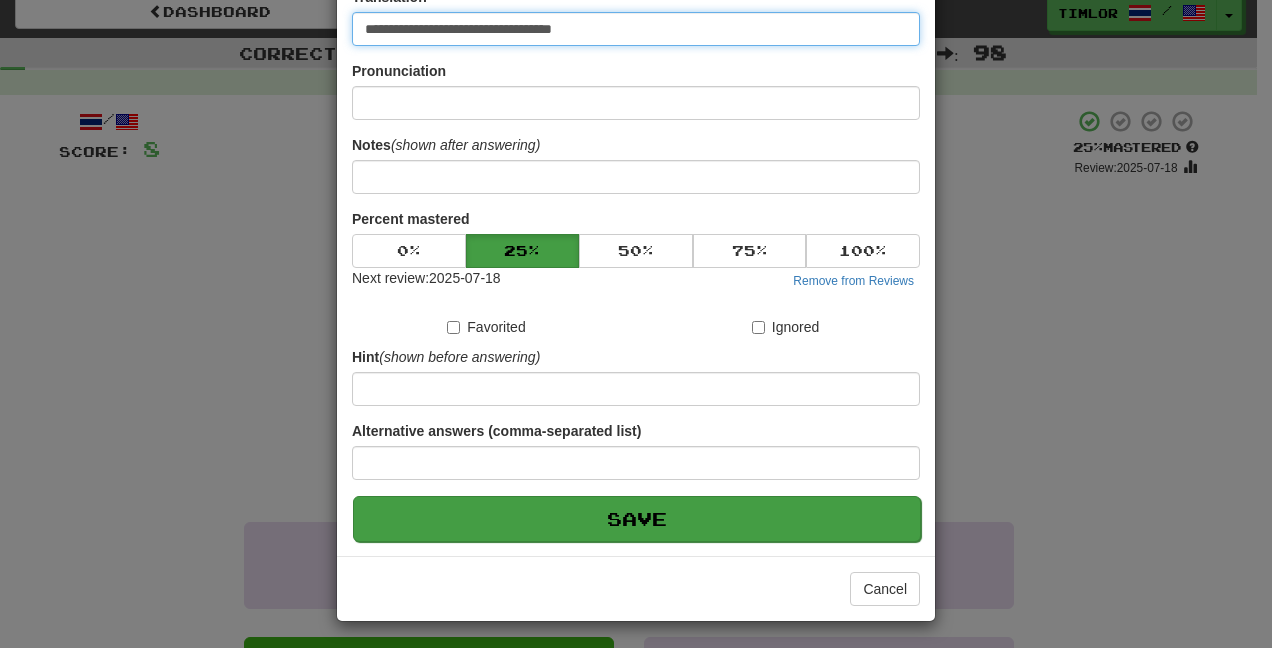 type on "**********" 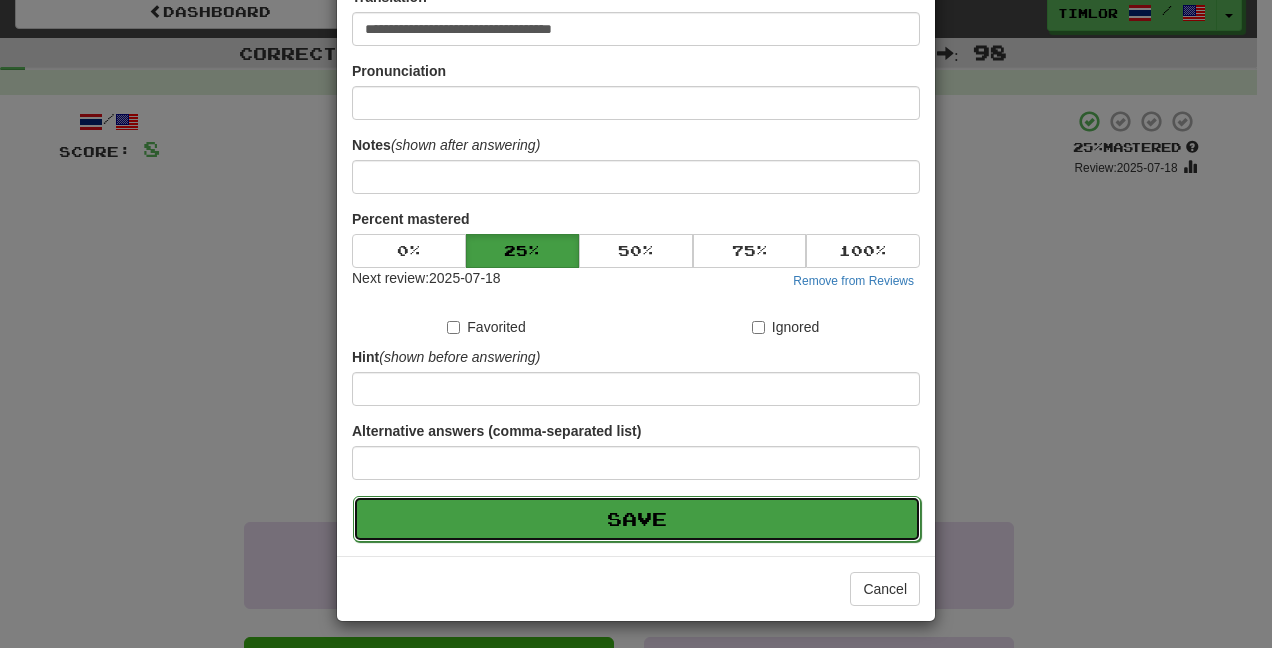 click on "Save" at bounding box center [637, 519] 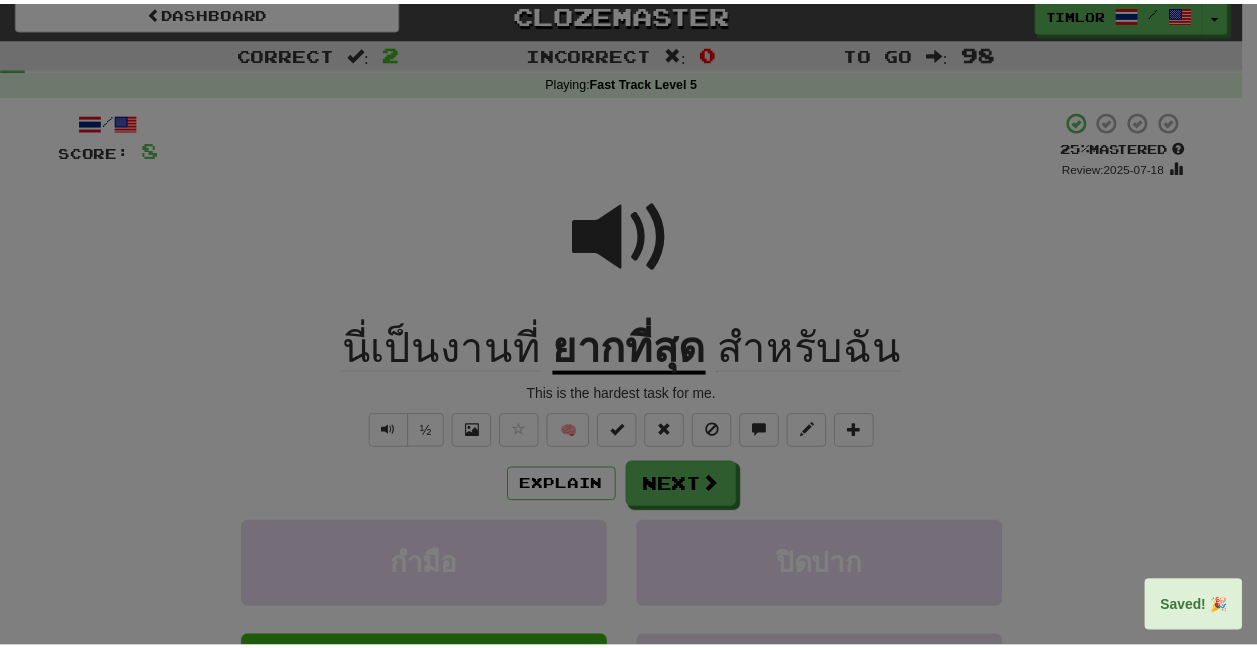 scroll, scrollTop: 50, scrollLeft: 0, axis: vertical 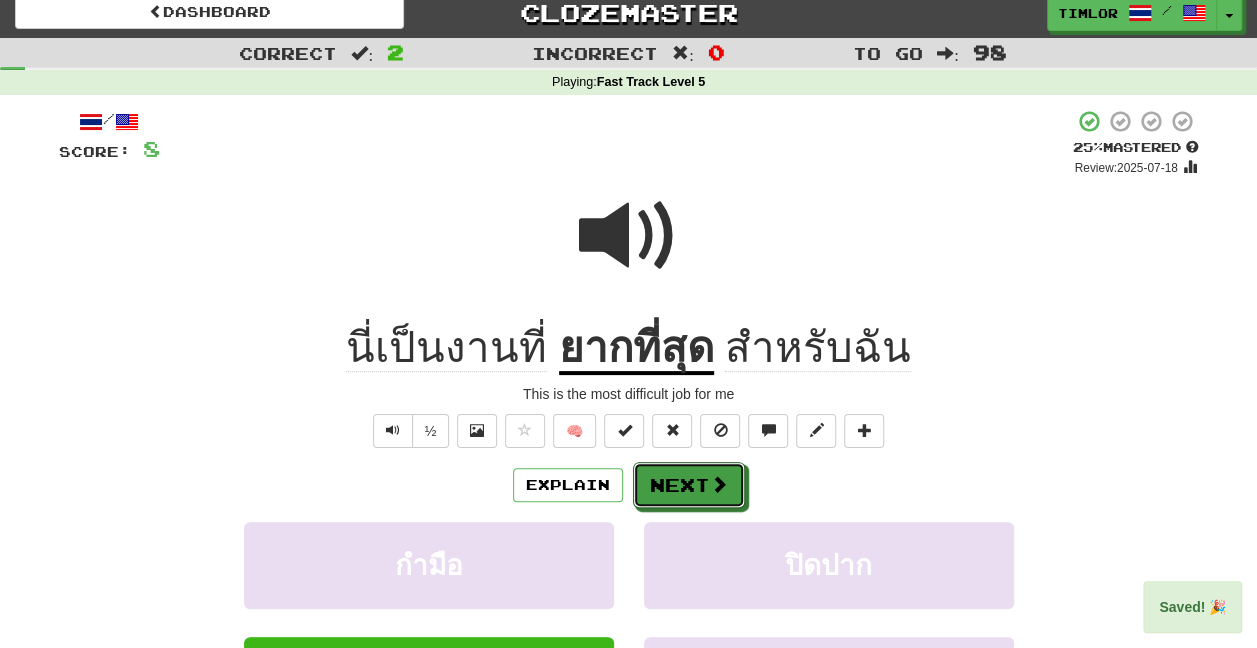 click on "Next" at bounding box center (689, 485) 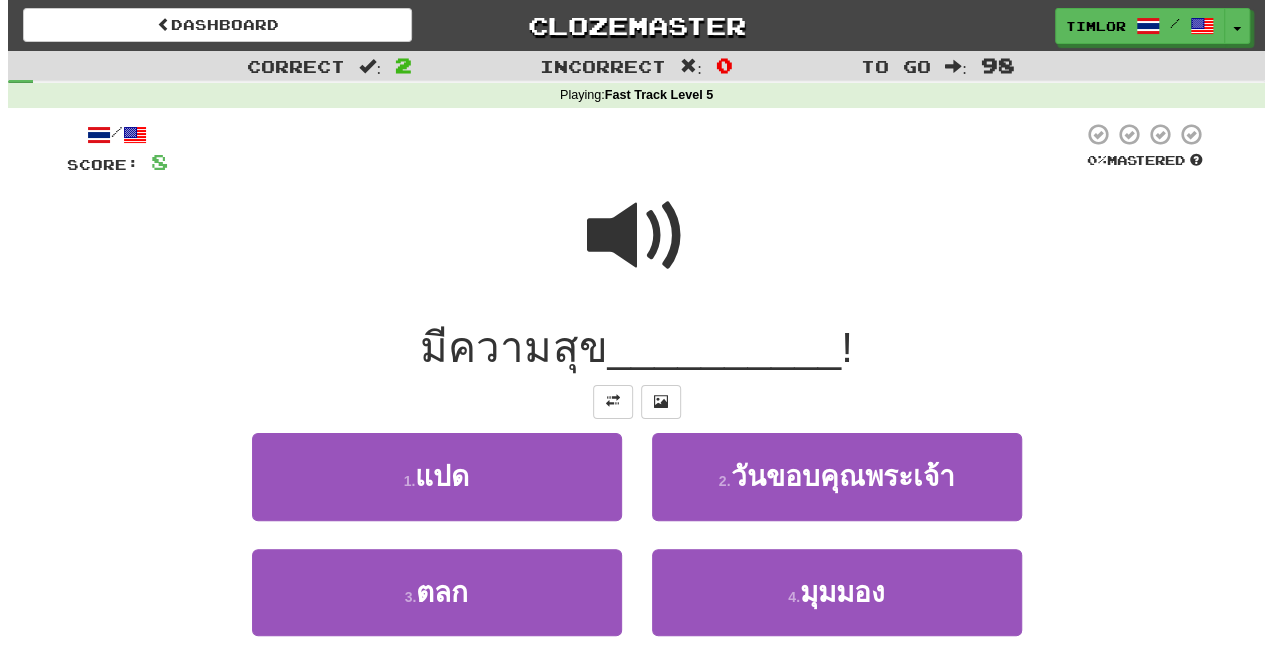 scroll, scrollTop: 100, scrollLeft: 0, axis: vertical 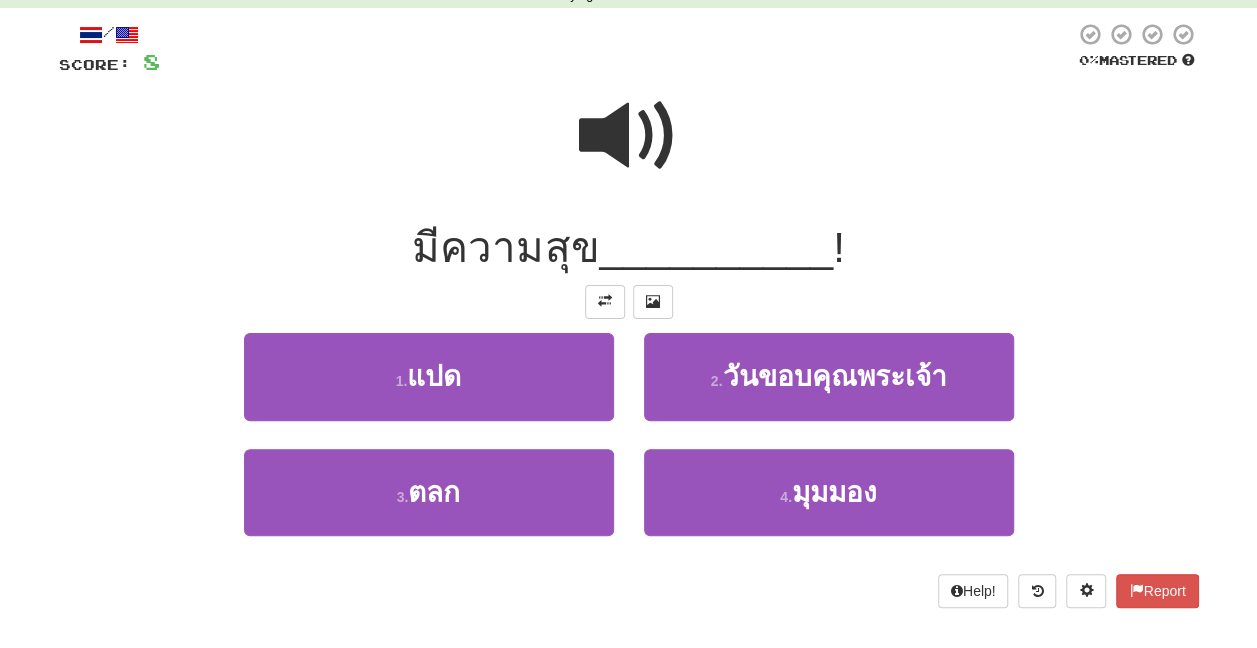 click at bounding box center (629, 136) 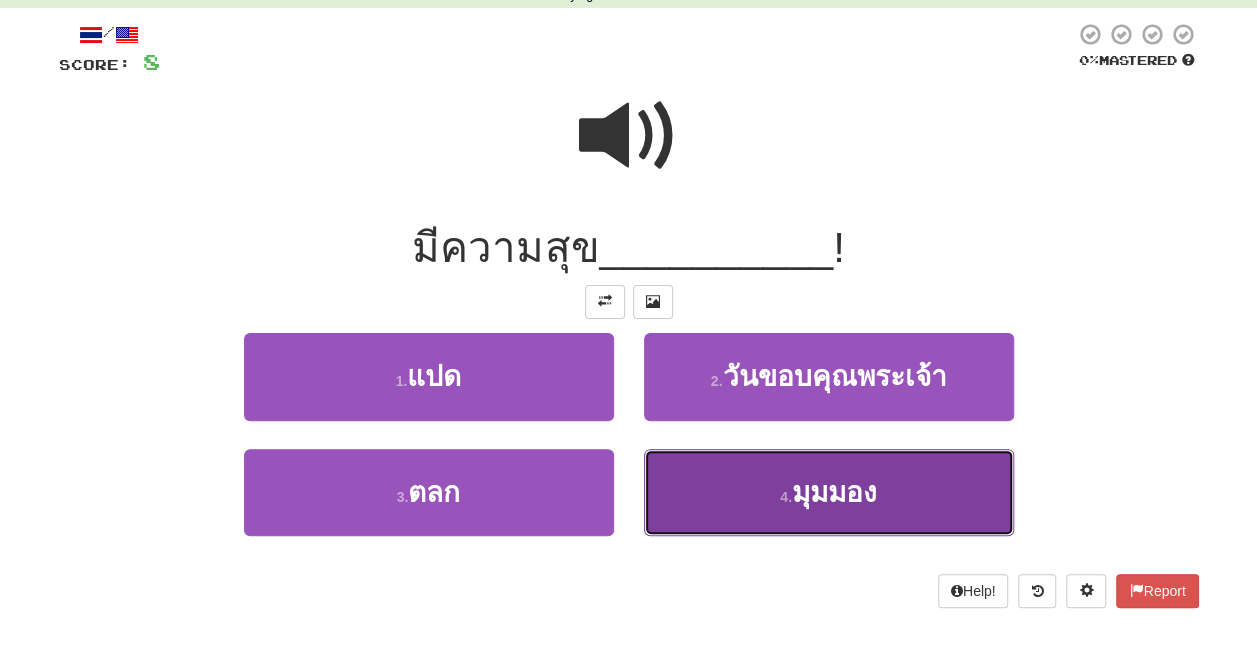 click on "4 .  มุมมอง" at bounding box center (829, 492) 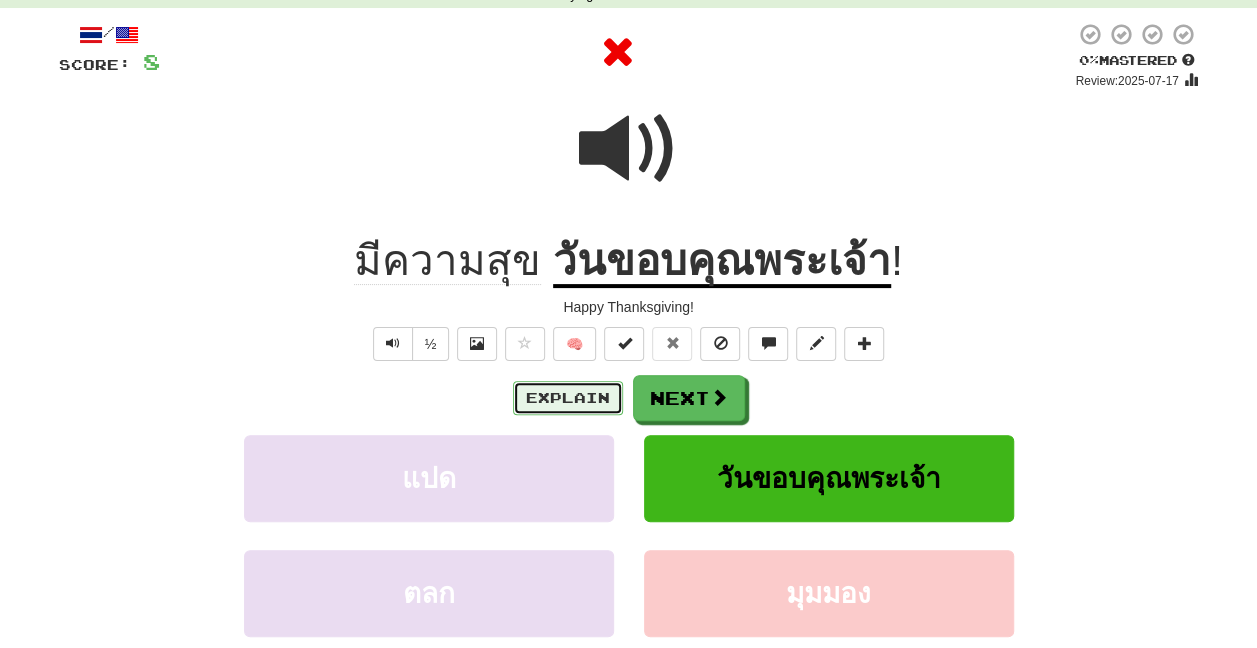 click on "Explain" at bounding box center (568, 398) 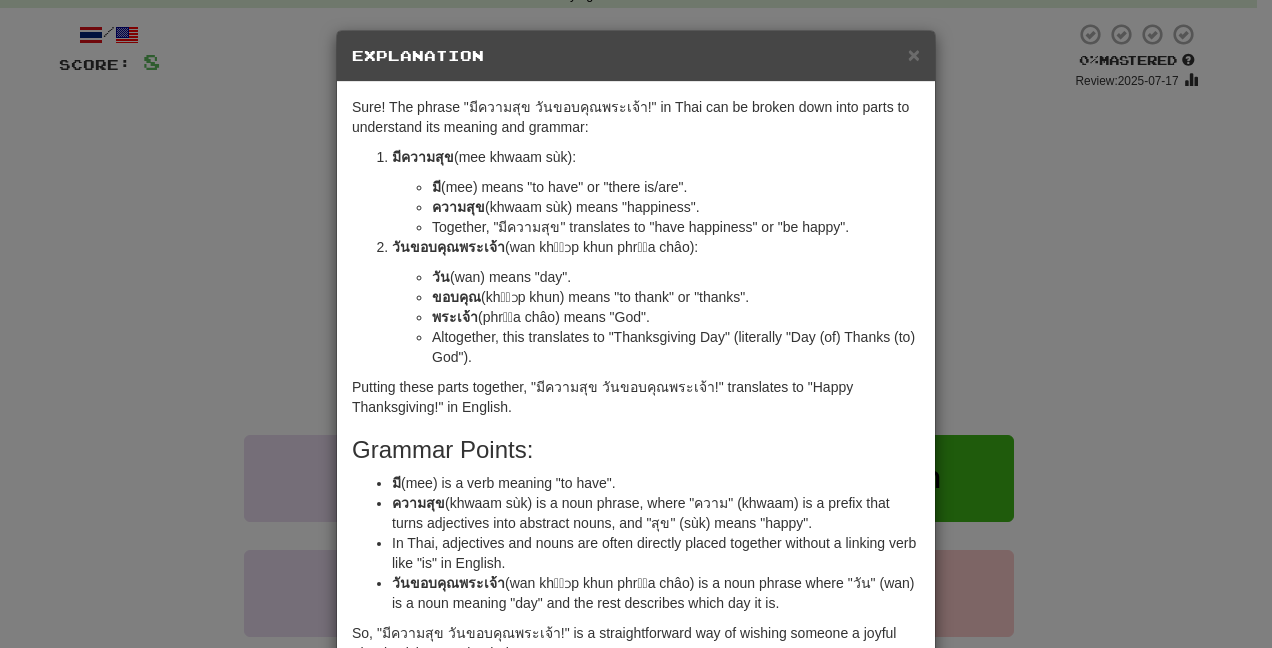 click on "× Explanation Sure! The phrase "มีความสุข วันขอบคุณพระเจ้า!" in Thai can be broken down into parts to understand its meaning and grammar:
มีความสุข  (mee khwaam sùk):
มี  (mee) means "to have" or "there is/are".
ความสุข  (khwaam sùk) means "happiness".
Together, "มีความสุข" translates to "have happiness" or "be happy".
วันขอบคุณพระเจ้า  (wan khɔ̀ɔp khun phrə̂a châo):
วัน  (wan) means "day".
ขอบคุณ  (khɔ̀ɔp khun) means "to thank" or "thanks".
พระเจ้า  (phrə̂a châo) means "God".
Altogether, this translates to "Thanksgiving Day" (literally "Day (of) Thanks (to) God").
Putting these parts together, "มีความสุข วันขอบคุณพระเจ้า!" translates to "Happy Thanksgiving!" in English.
Grammar Points:
มี  (mee) is a verb meaning "to have"." at bounding box center (636, 324) 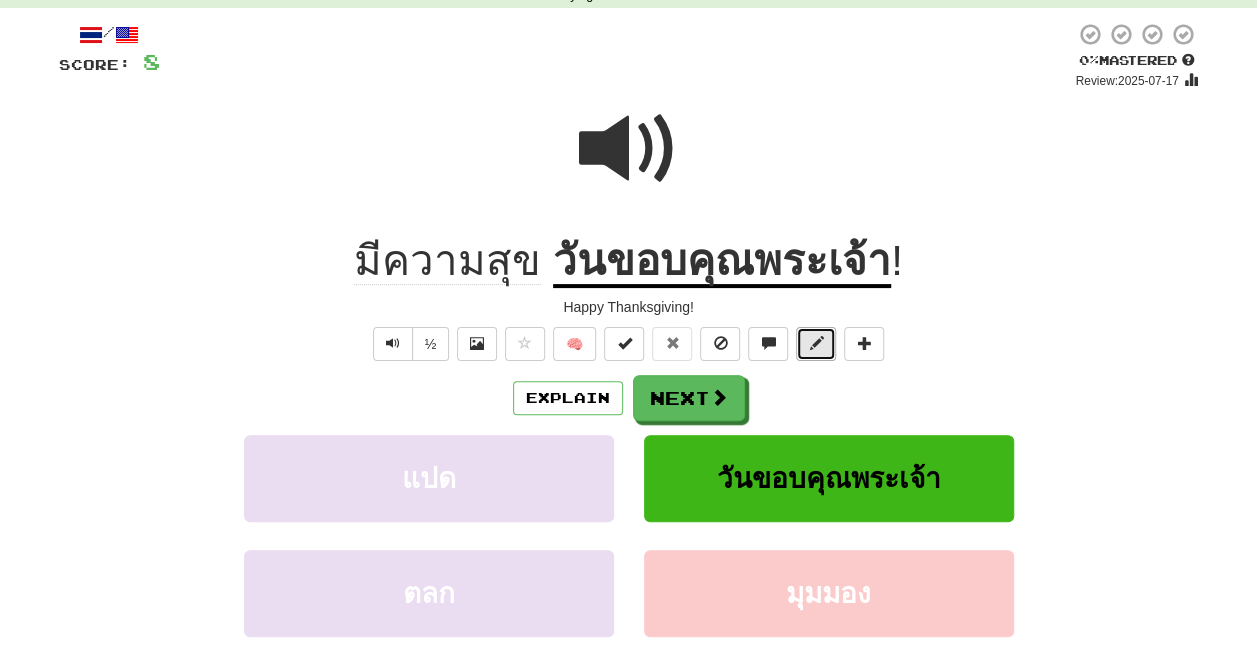 click at bounding box center [816, 344] 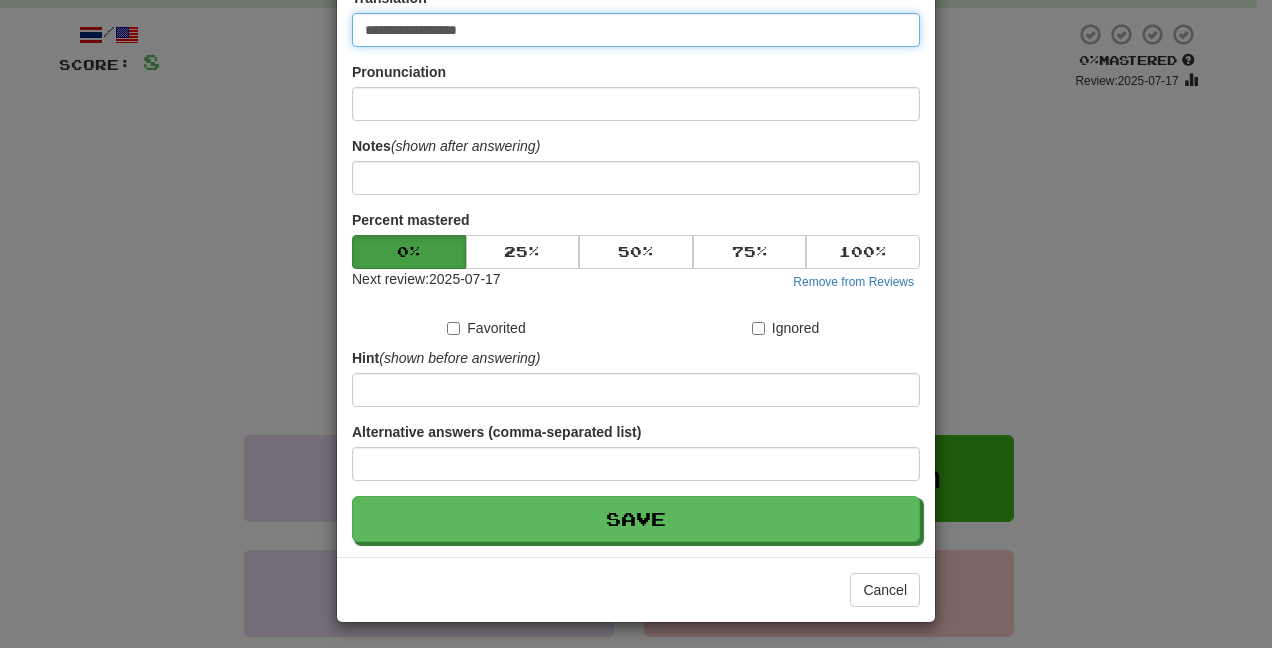 scroll, scrollTop: 150, scrollLeft: 0, axis: vertical 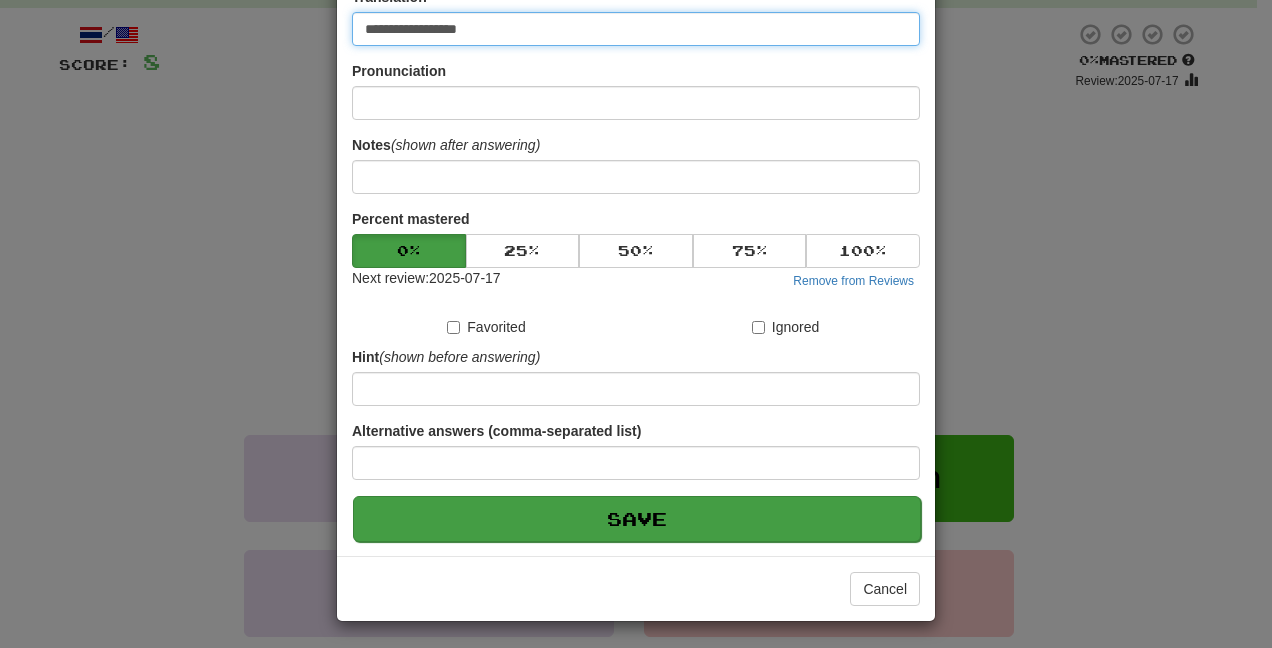 type on "**********" 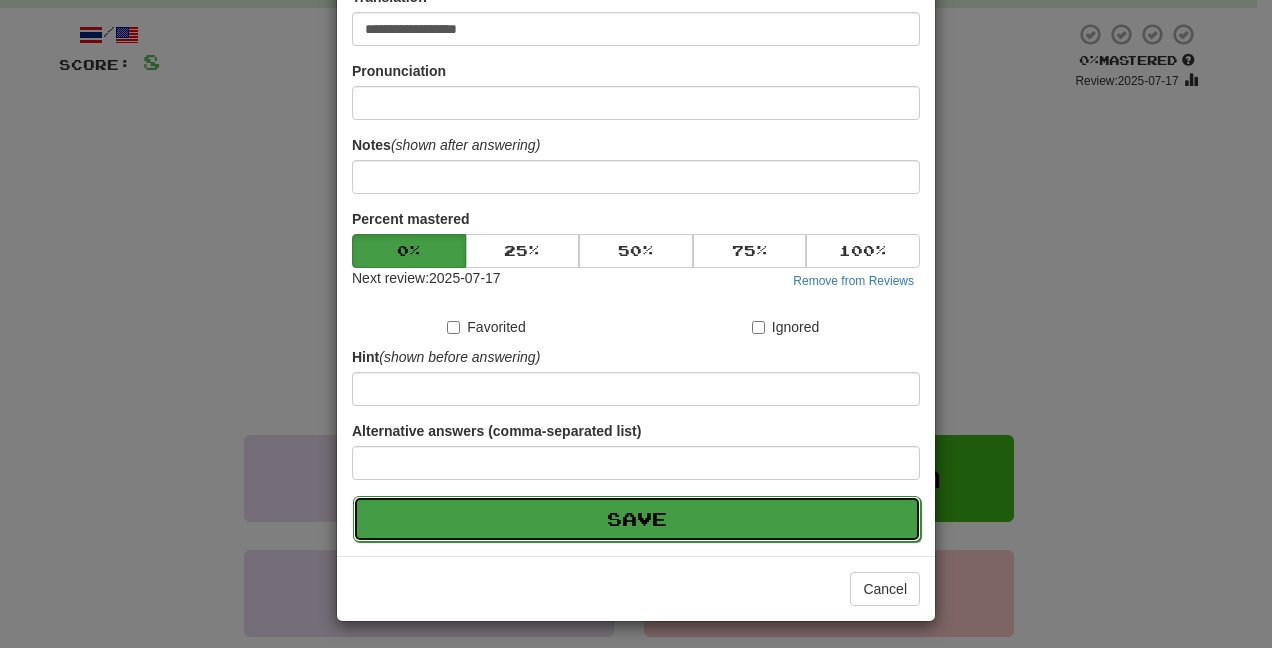 click on "Save" at bounding box center (637, 519) 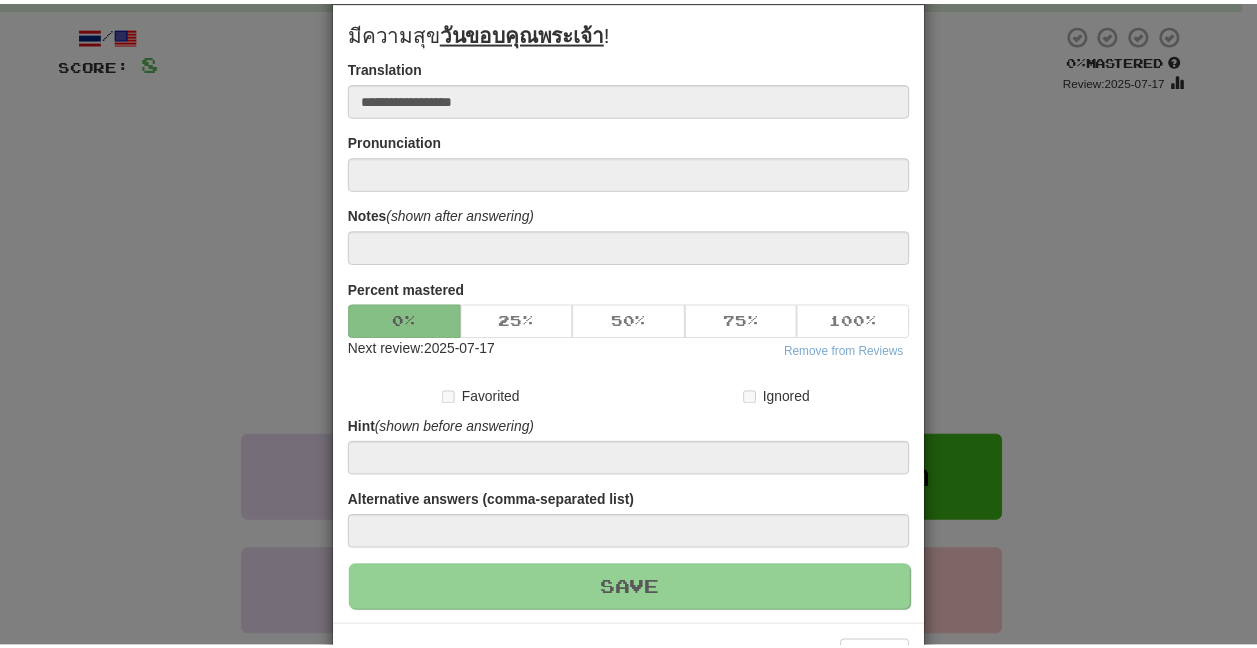 scroll, scrollTop: 50, scrollLeft: 0, axis: vertical 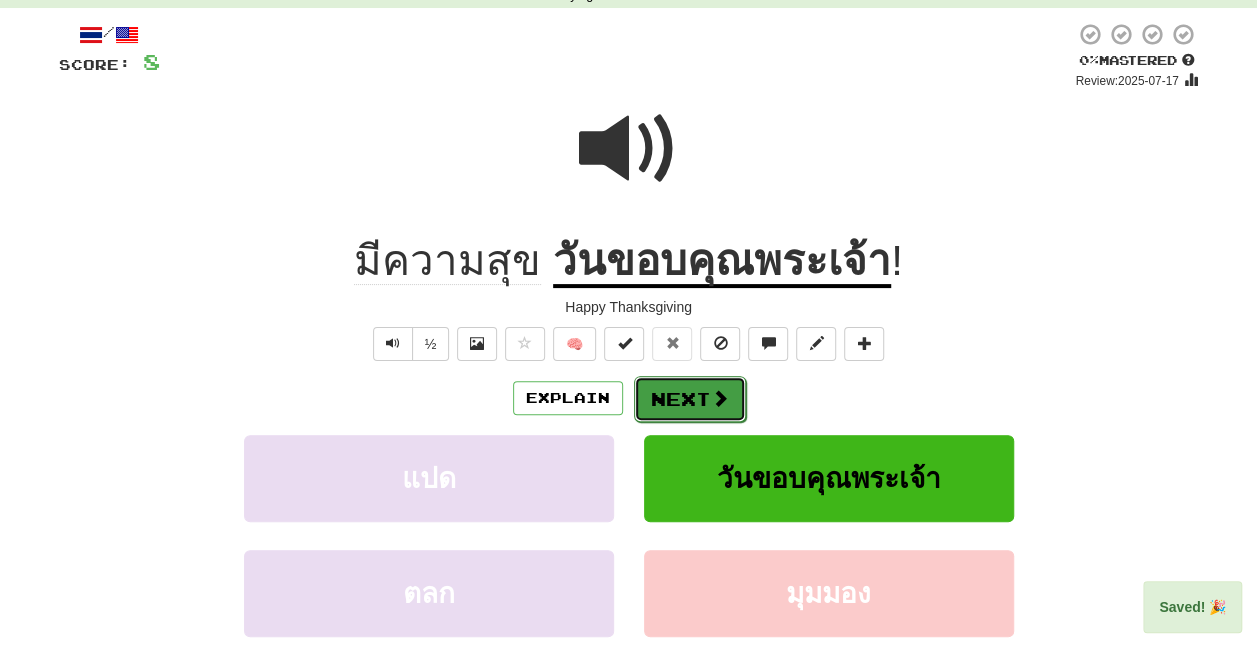click on "Next" at bounding box center (690, 399) 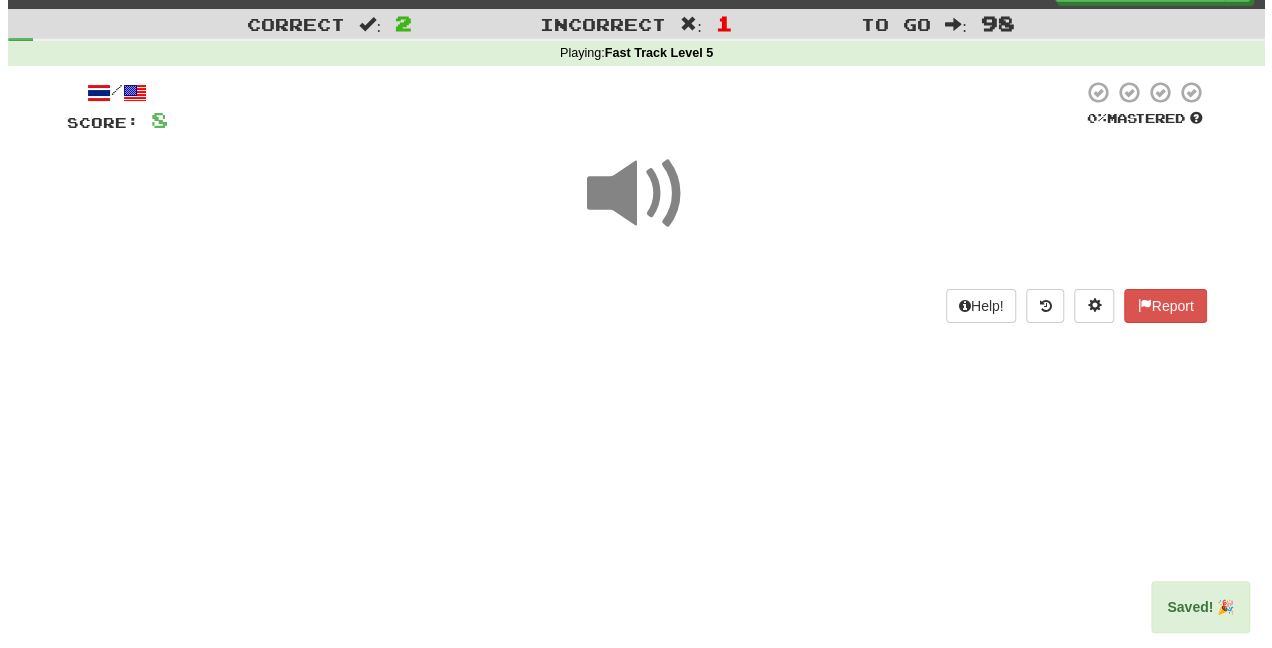 scroll, scrollTop: 0, scrollLeft: 0, axis: both 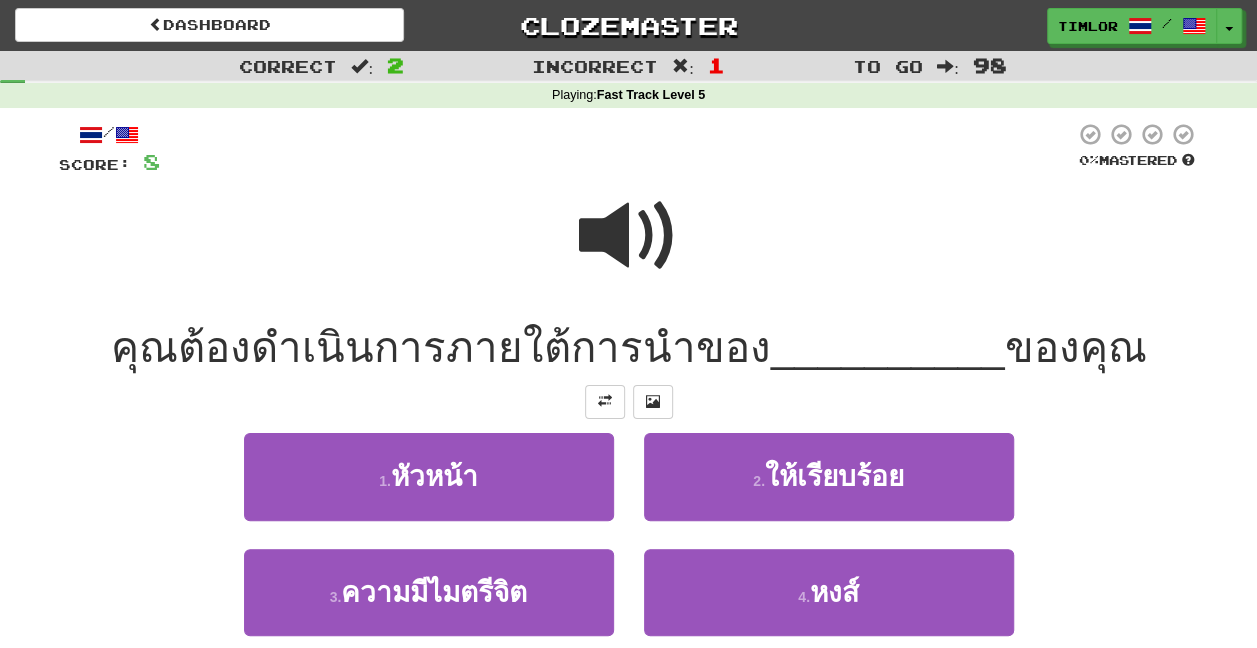 click at bounding box center (629, 236) 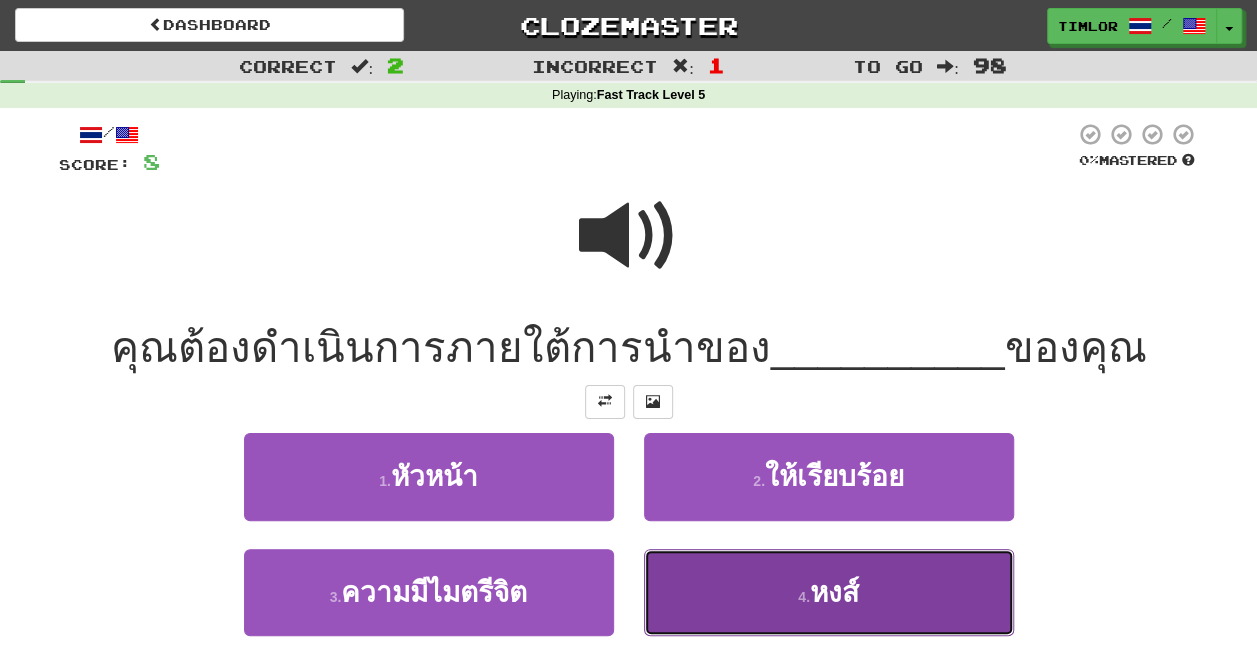 click on "4 .  หงส์" at bounding box center (829, 592) 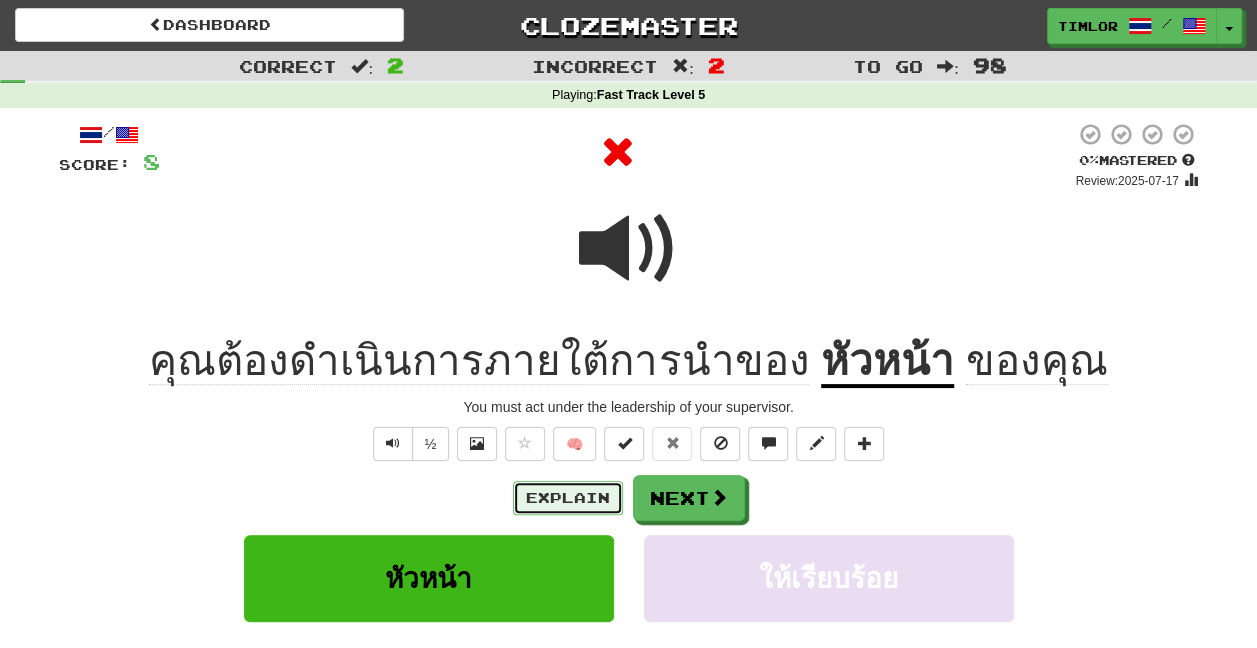 click on "Explain" at bounding box center [568, 498] 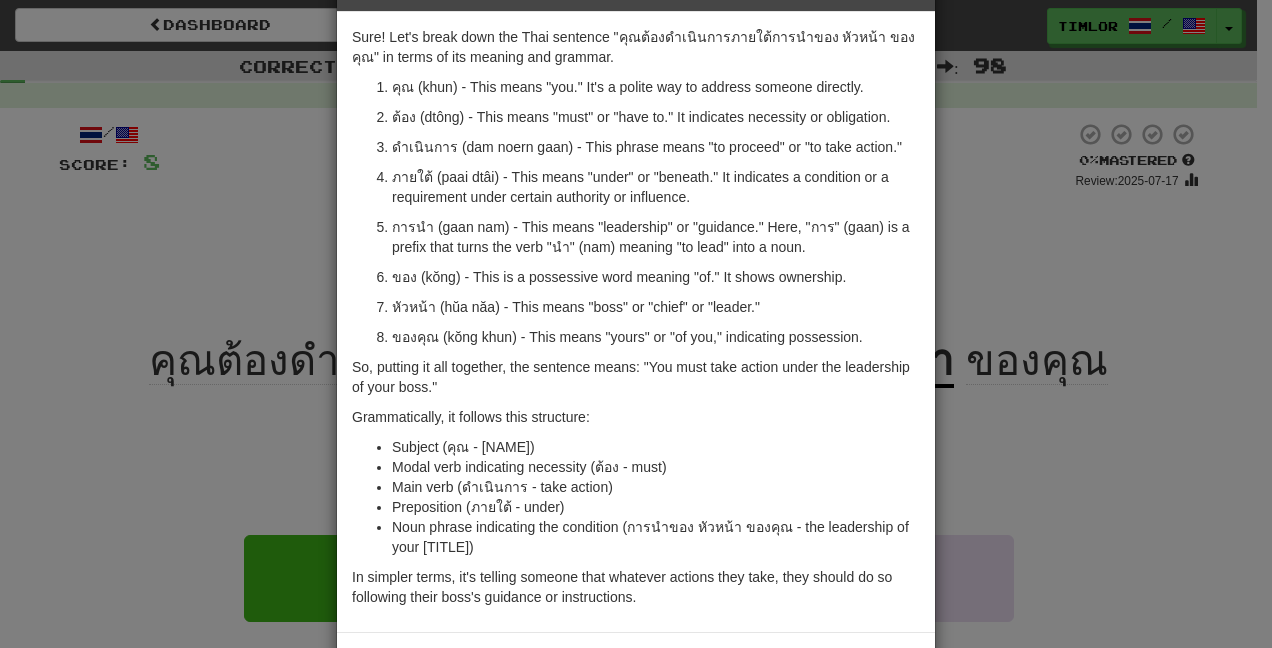 scroll, scrollTop: 148, scrollLeft: 0, axis: vertical 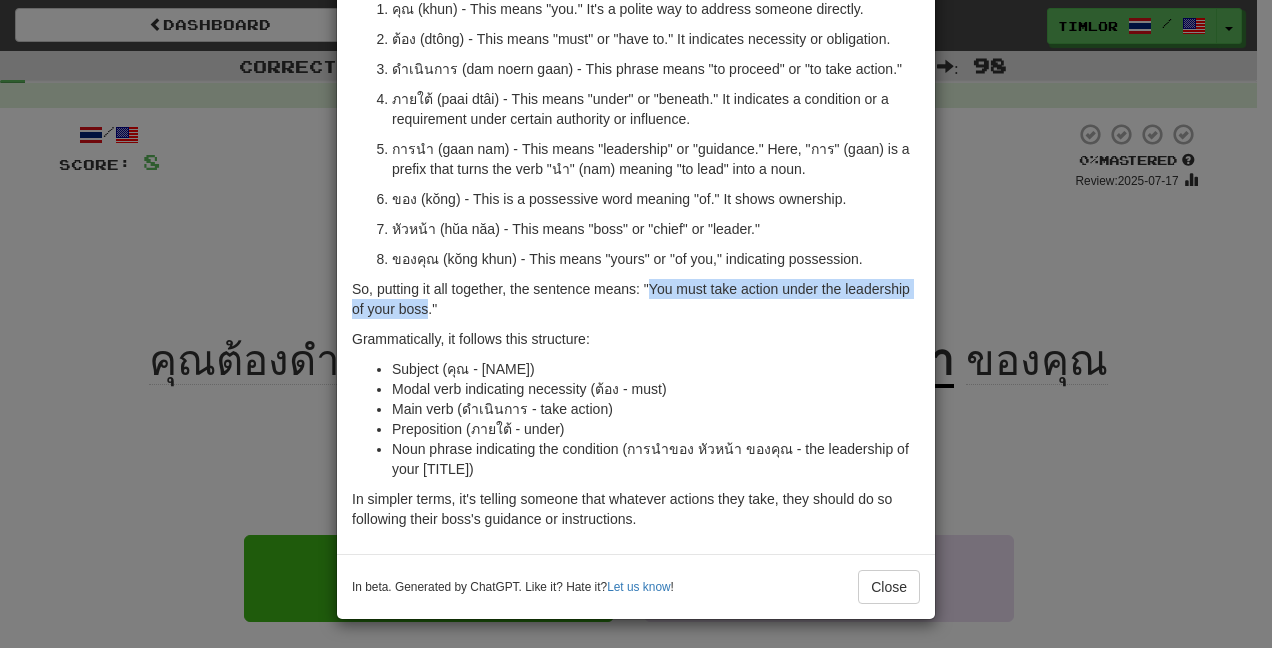 drag, startPoint x: 641, startPoint y: 287, endPoint x: 418, endPoint y: 304, distance: 223.64705 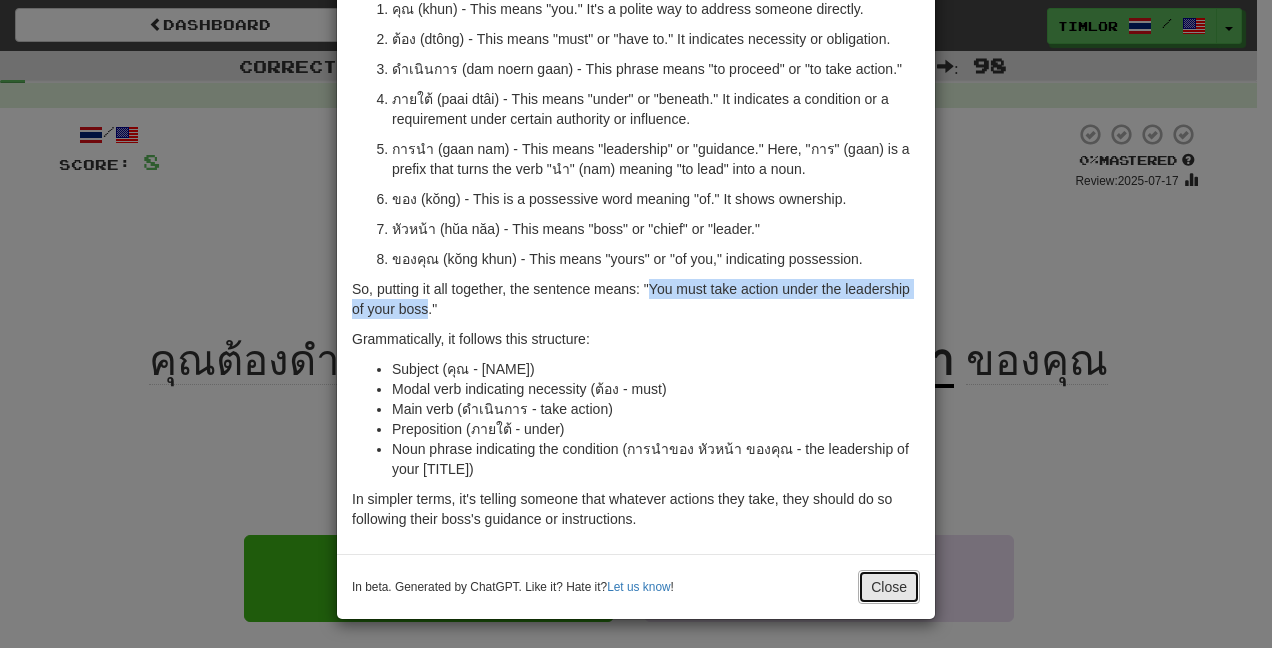 click on "Close" at bounding box center (889, 587) 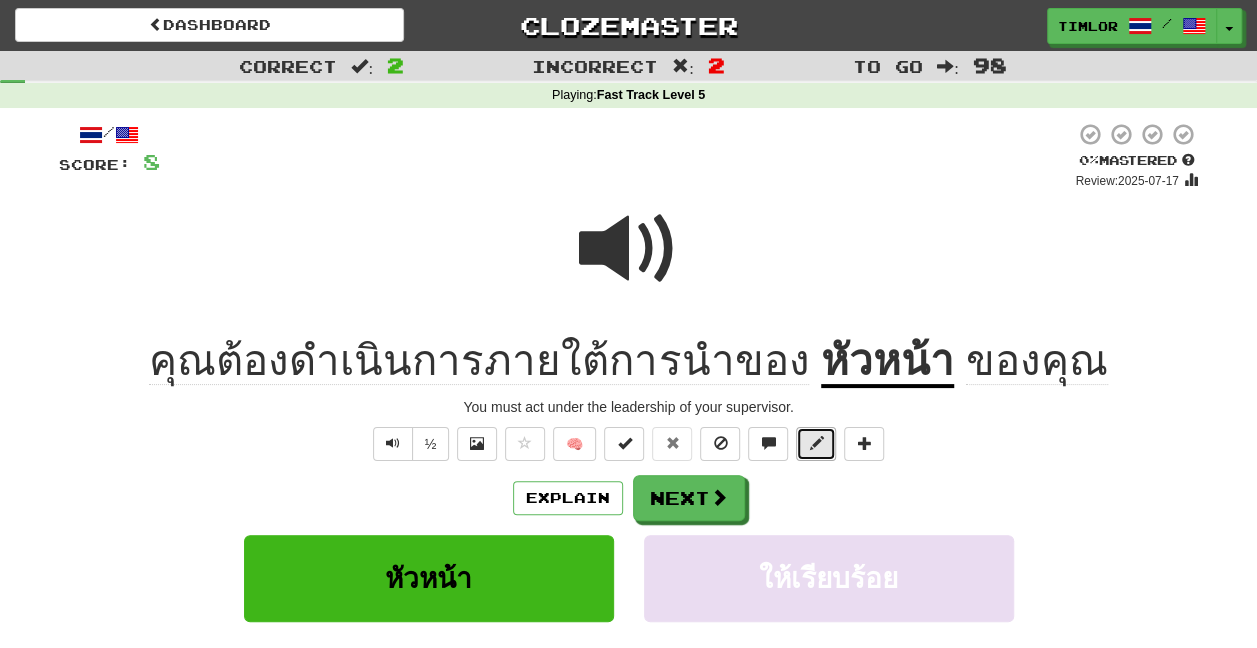 click at bounding box center [816, 443] 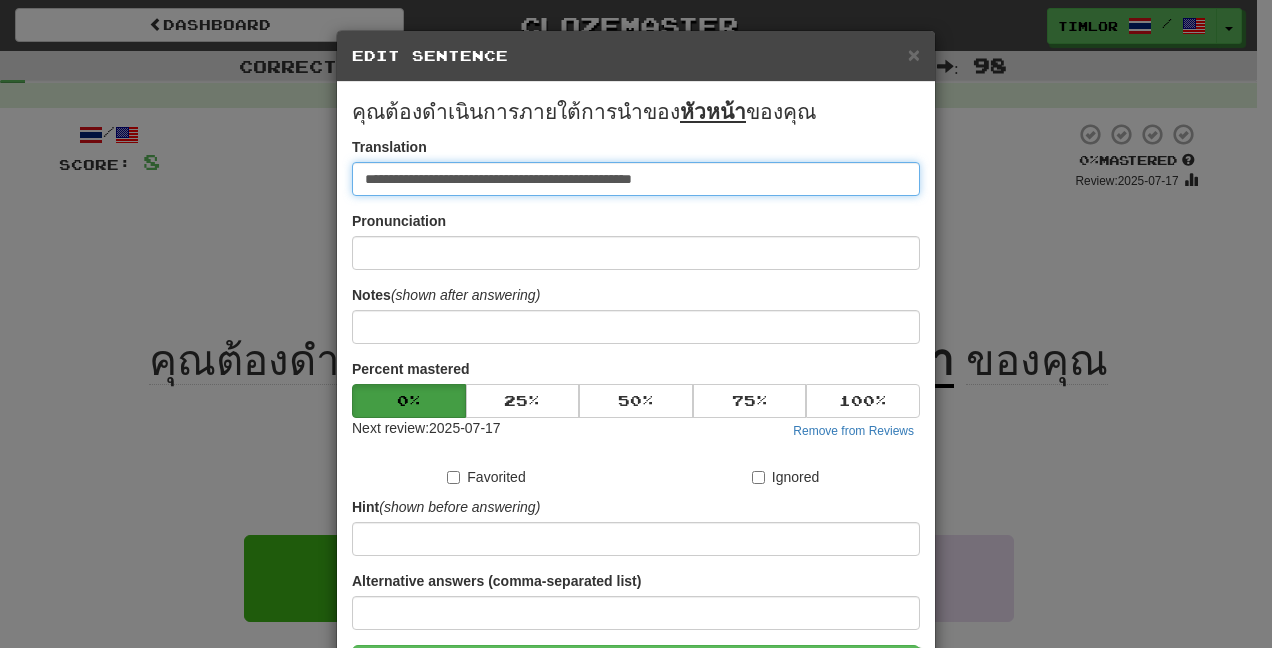drag, startPoint x: 702, startPoint y: 182, endPoint x: 66, endPoint y: 92, distance: 642.33636 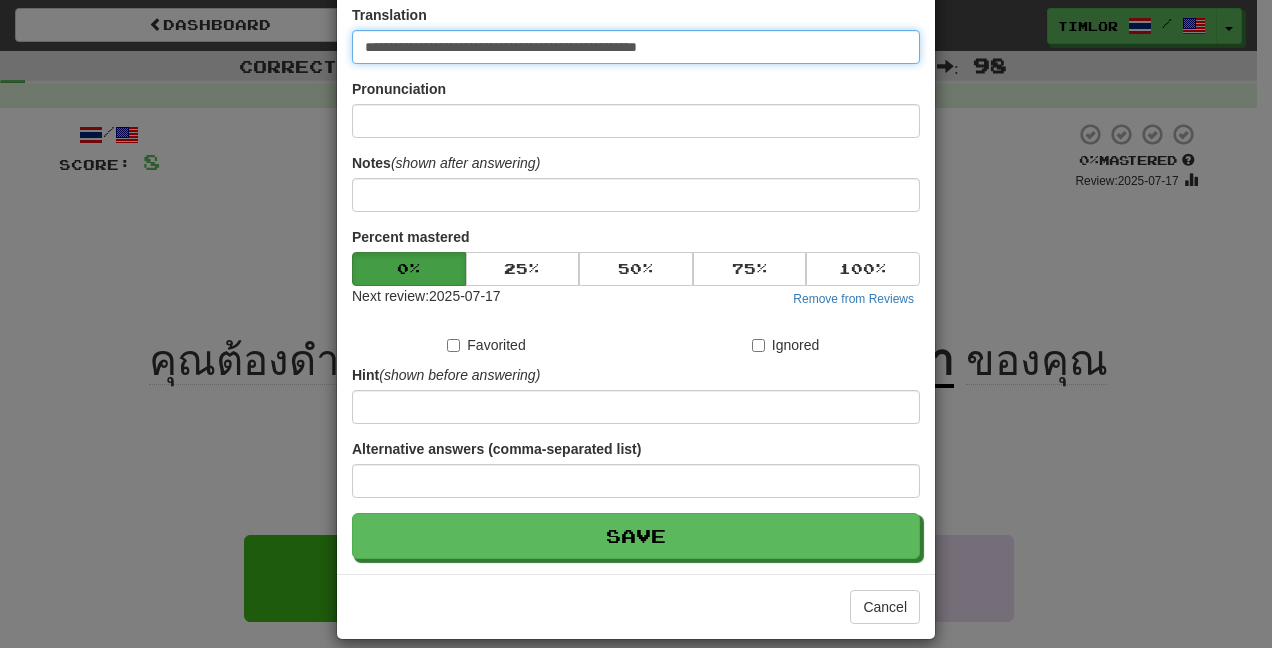 scroll, scrollTop: 150, scrollLeft: 0, axis: vertical 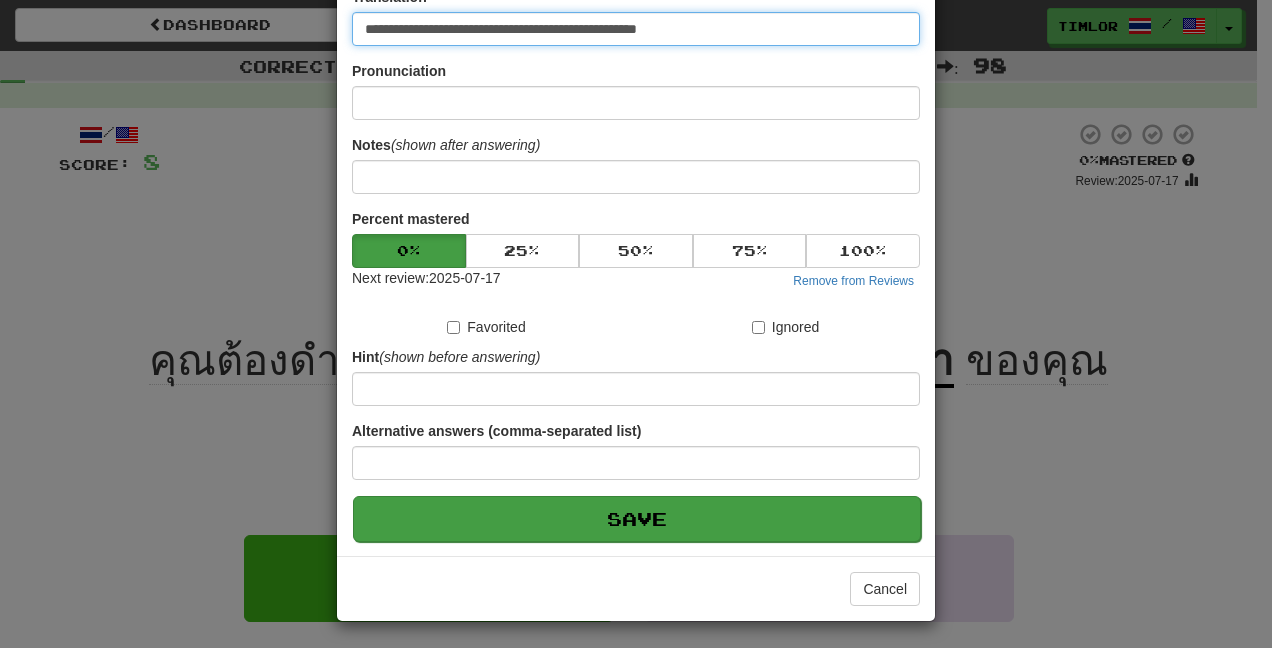 type on "**********" 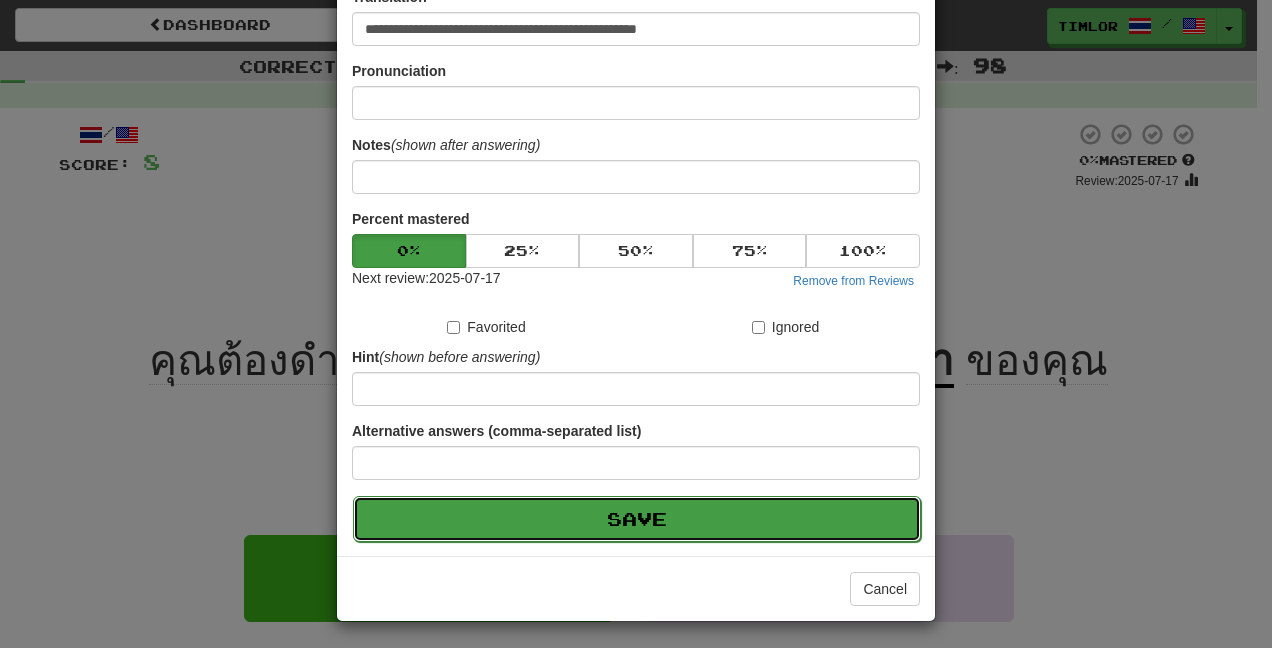 click on "Save" at bounding box center [637, 519] 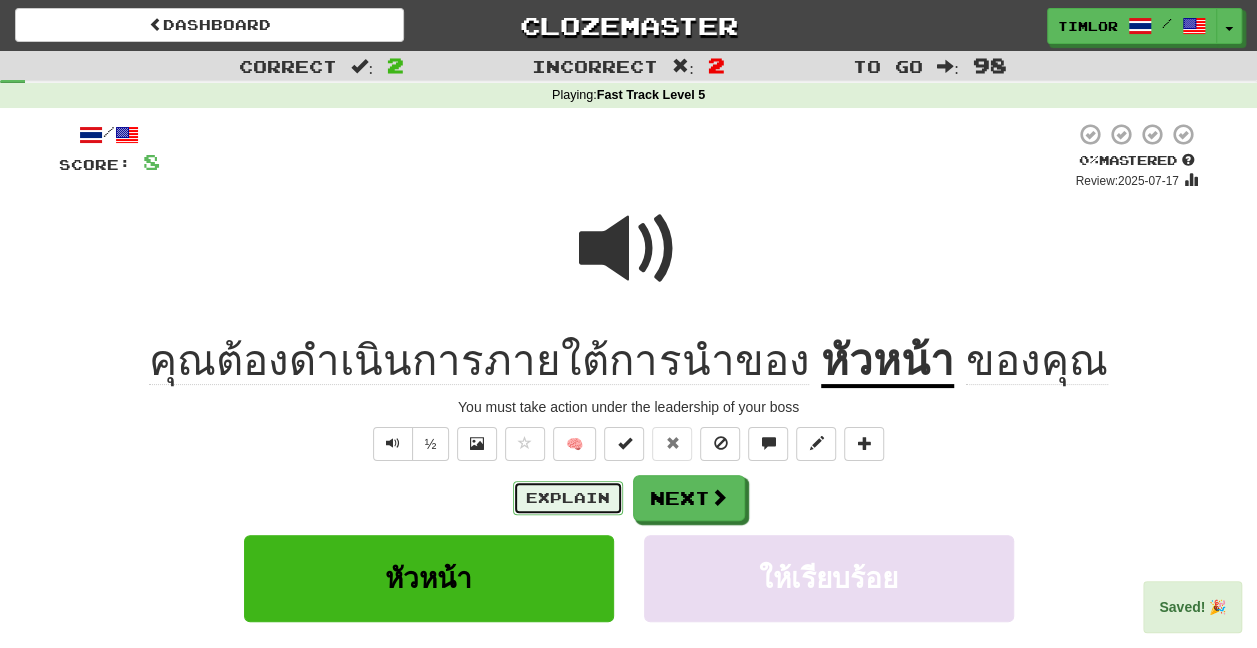 click on "Explain" at bounding box center [568, 498] 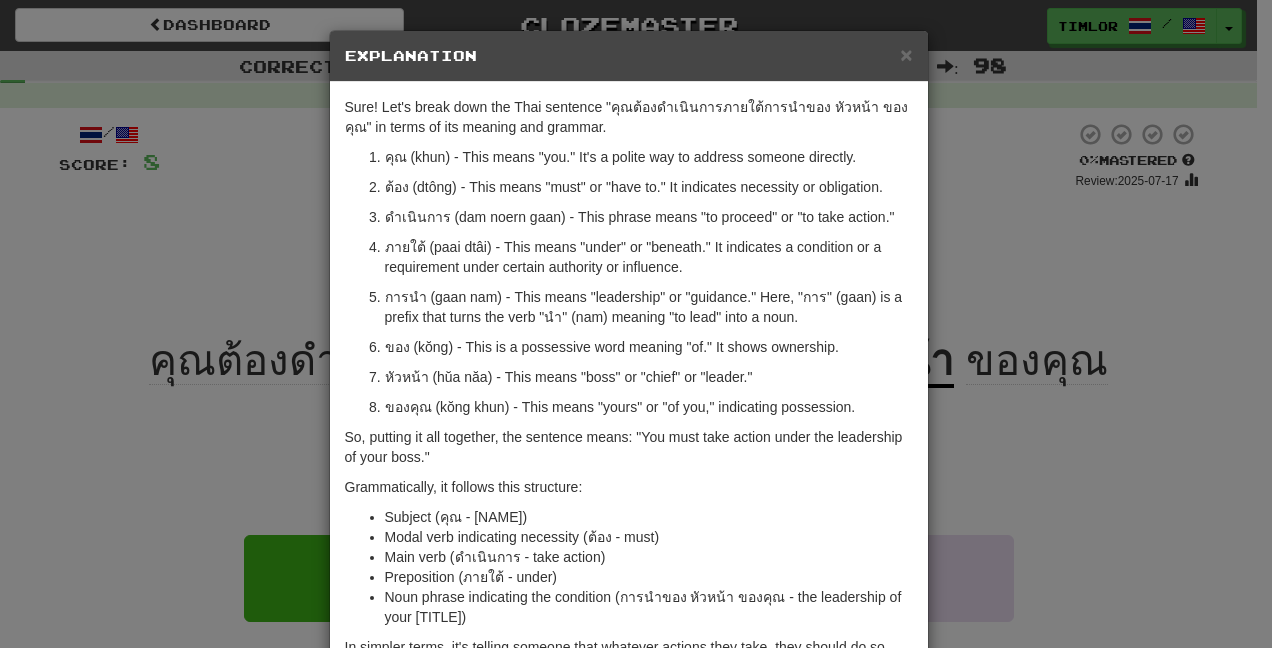 click on "× Explanation Sure! Let's break down the Thai sentence "คุณต้องดำเนินการภายใต้การนำของ หัวหน้า ของคุณ" in terms of its meaning and grammar.
คุณ (khun) - This means "you." It's a polite way to address someone directly.
ต้อง (dtông) - This means "must" or "have to." It indicates necessity or obligation.
ดำเนินการ (dam noern gaan) - This phrase means "to proceed" or "to take action."
ภายใต้ (paai dtâi) - This means "under" or "beneath." It indicates a condition or a requirement under certain authority or influence.
การนำ (gaan nam) - This means "leadership" or "guidance." Here, "การ" (gaan) is a prefix that turns the verb "นำ" (nam) meaning "to lead" into a noun.
ของ (kŏng) - This is a possessive word meaning "of." It shows ownership.
หัวหน้า (hŭa năa) - This means "boss" or "chief" or "leader."" at bounding box center (636, 324) 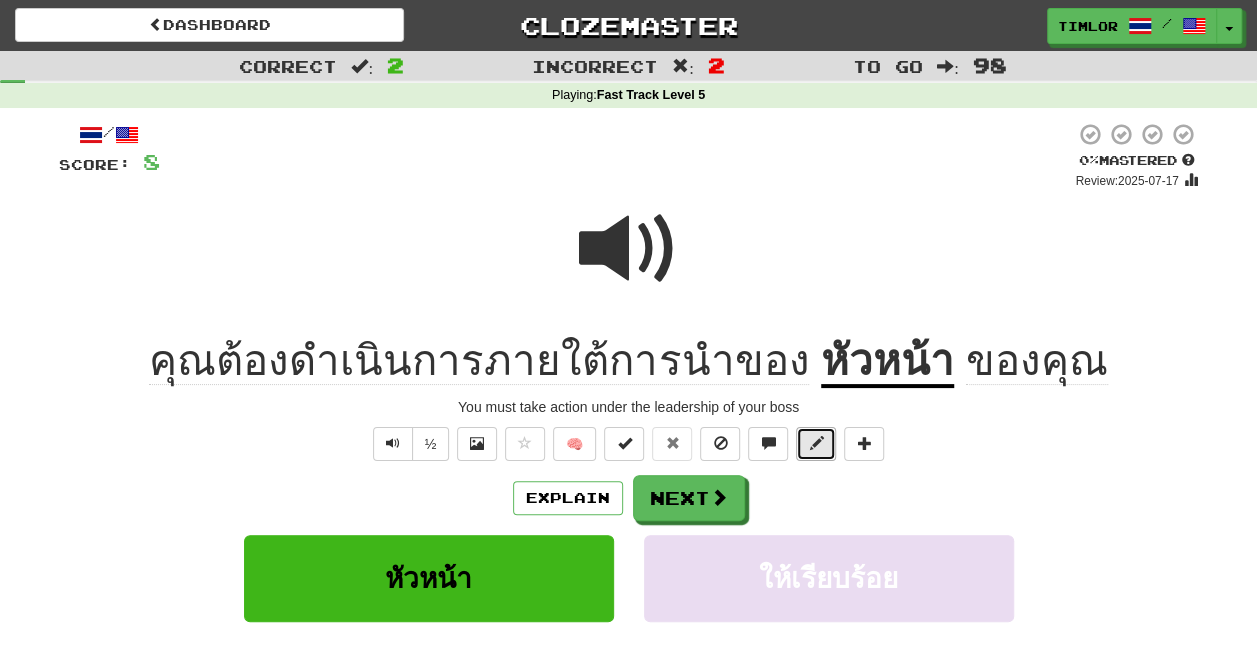 click at bounding box center (816, 444) 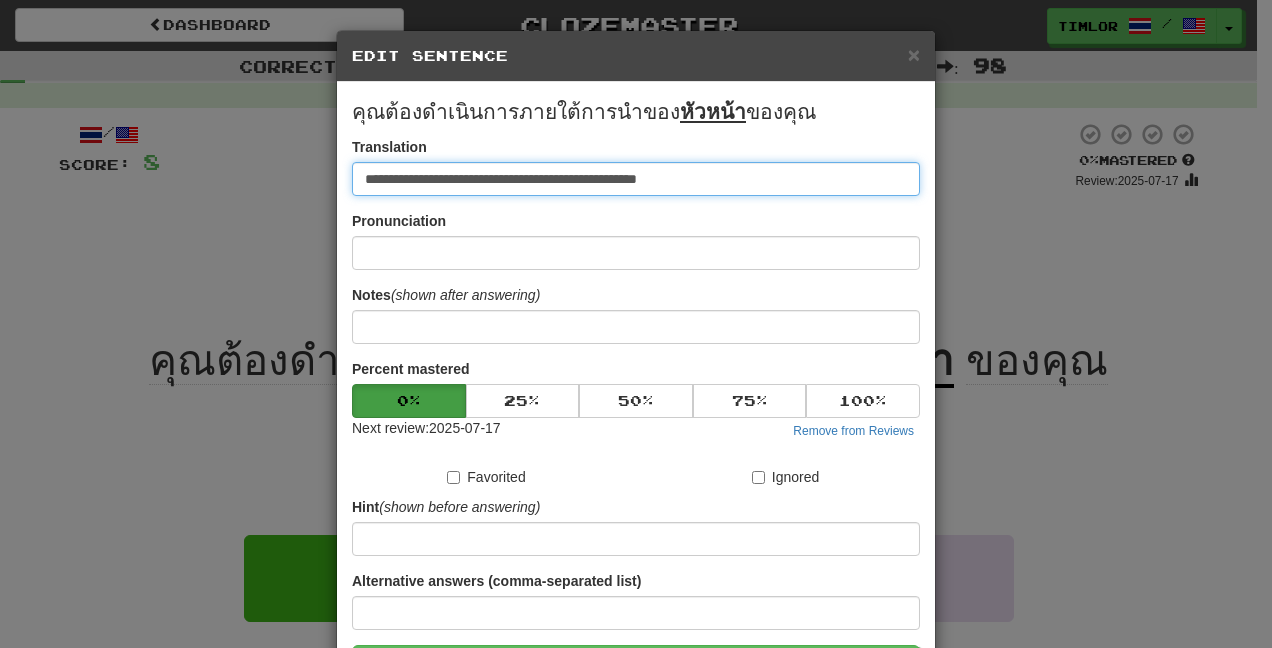 click on "**********" at bounding box center [636, 179] 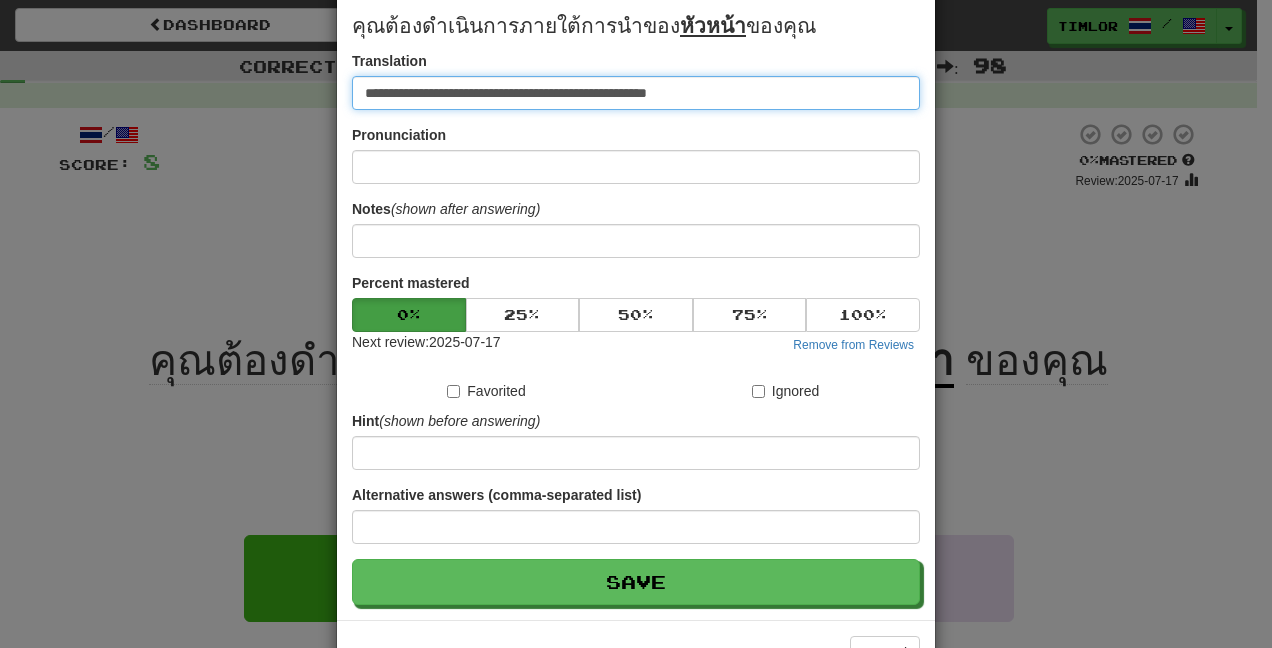 scroll, scrollTop: 150, scrollLeft: 0, axis: vertical 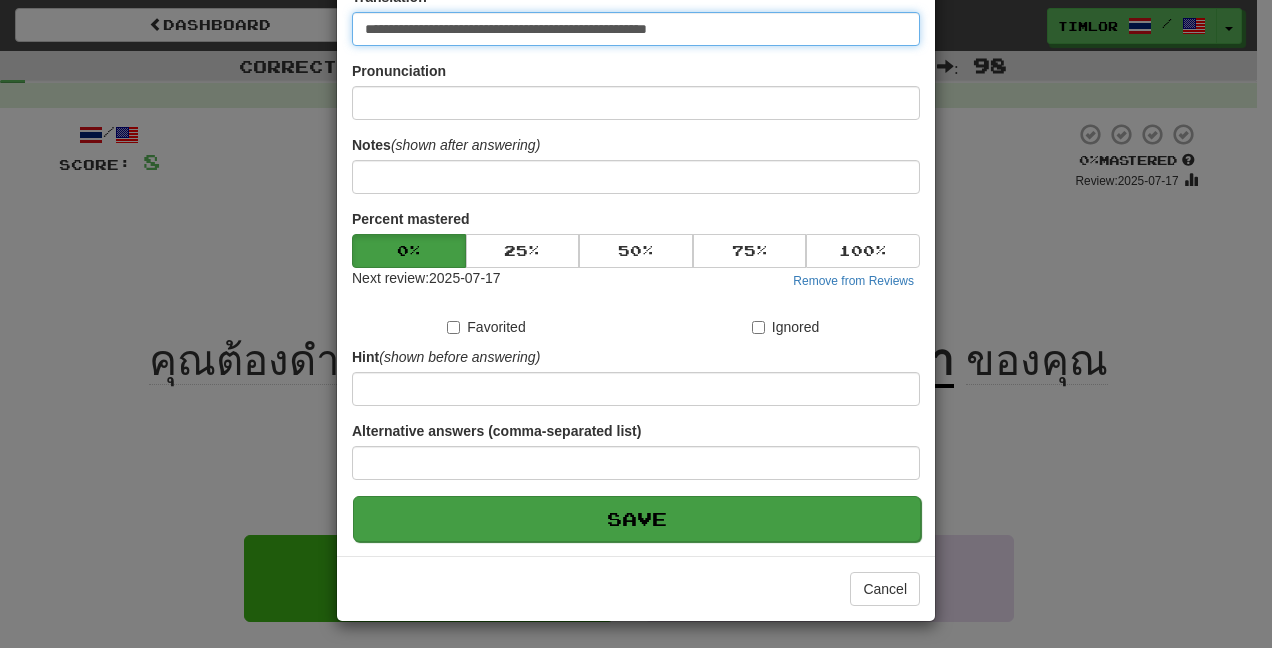 type on "**********" 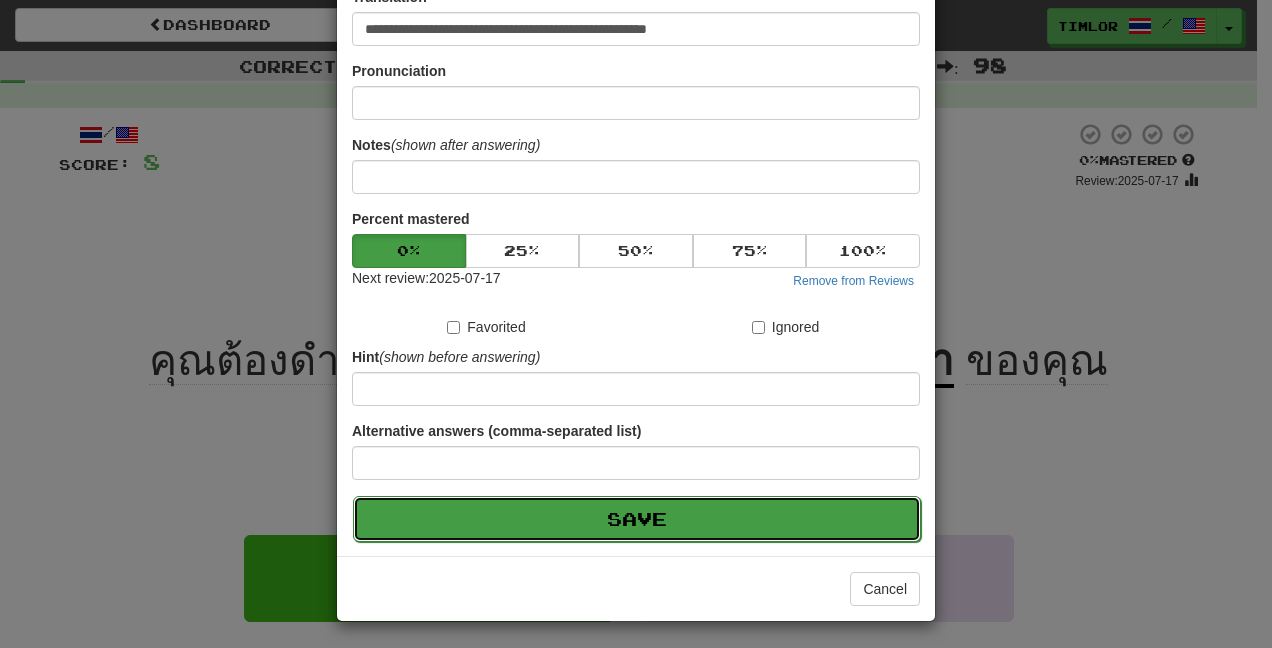 click on "Save" at bounding box center (637, 519) 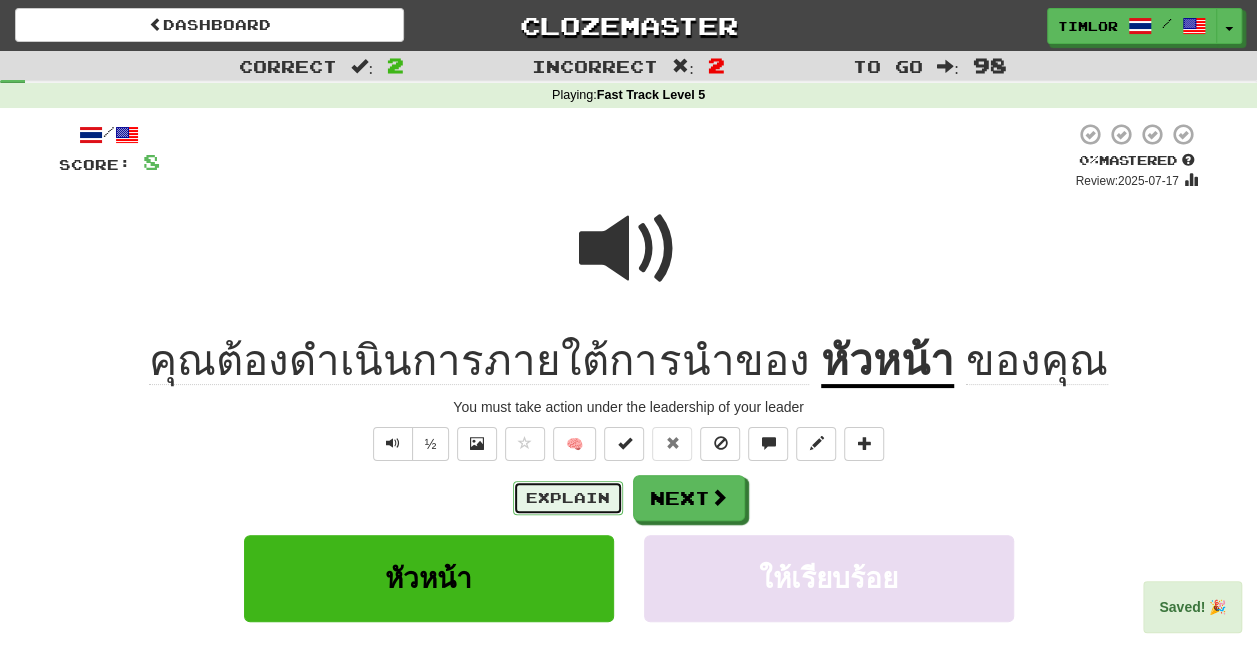click on "Explain" at bounding box center [568, 498] 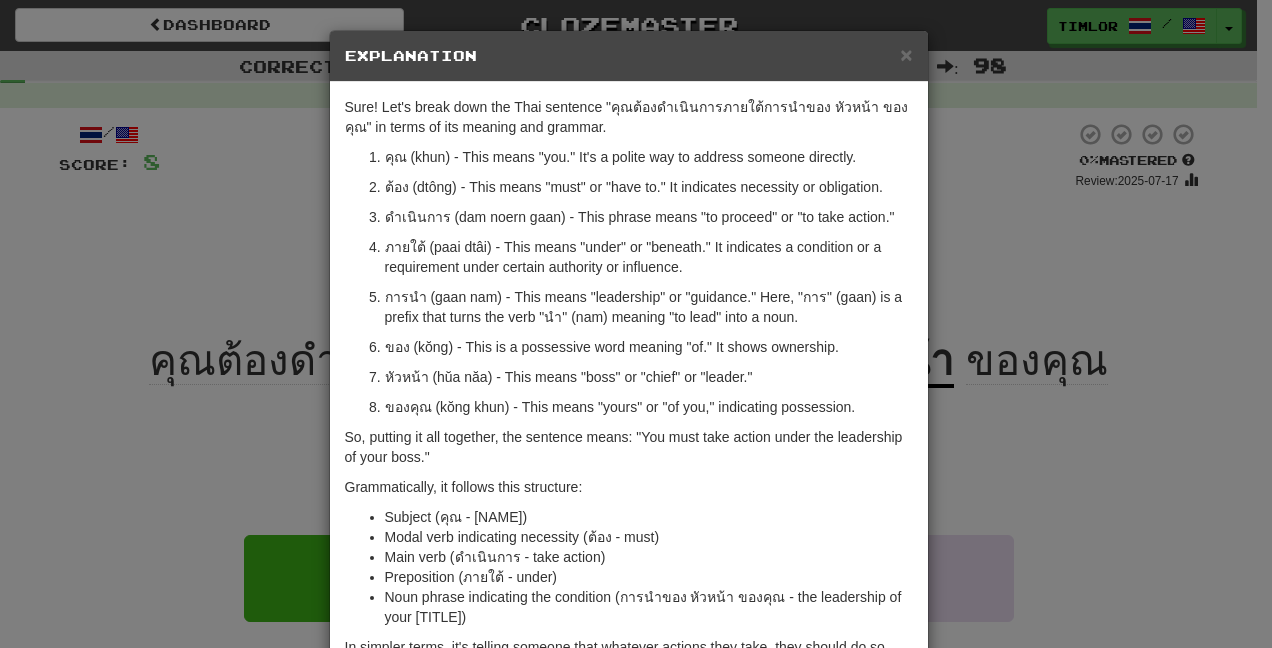 click on "× Explanation Sure! Let's break down the Thai sentence "คุณต้องดำเนินการภายใต้การนำของ หัวหน้า ของคุณ" in terms of its meaning and grammar.
คุณ (khun) - This means "you." It's a polite way to address someone directly.
ต้อง (dtông) - This means "must" or "have to." It indicates necessity or obligation.
ดำเนินการ (dam noern gaan) - This phrase means "to proceed" or "to take action."
ภายใต้ (paai dtâi) - This means "under" or "beneath." It indicates a condition or a requirement under certain authority or influence.
การนำ (gaan nam) - This means "leadership" or "guidance." Here, "การ" (gaan) is a prefix that turns the verb "นำ" (nam) meaning "to lead" into a noun.
ของ (kŏng) - This is a possessive word meaning "of." It shows ownership.
หัวหน้า (hŭa năa) - This means "boss" or "chief" or "leader."" at bounding box center [636, 324] 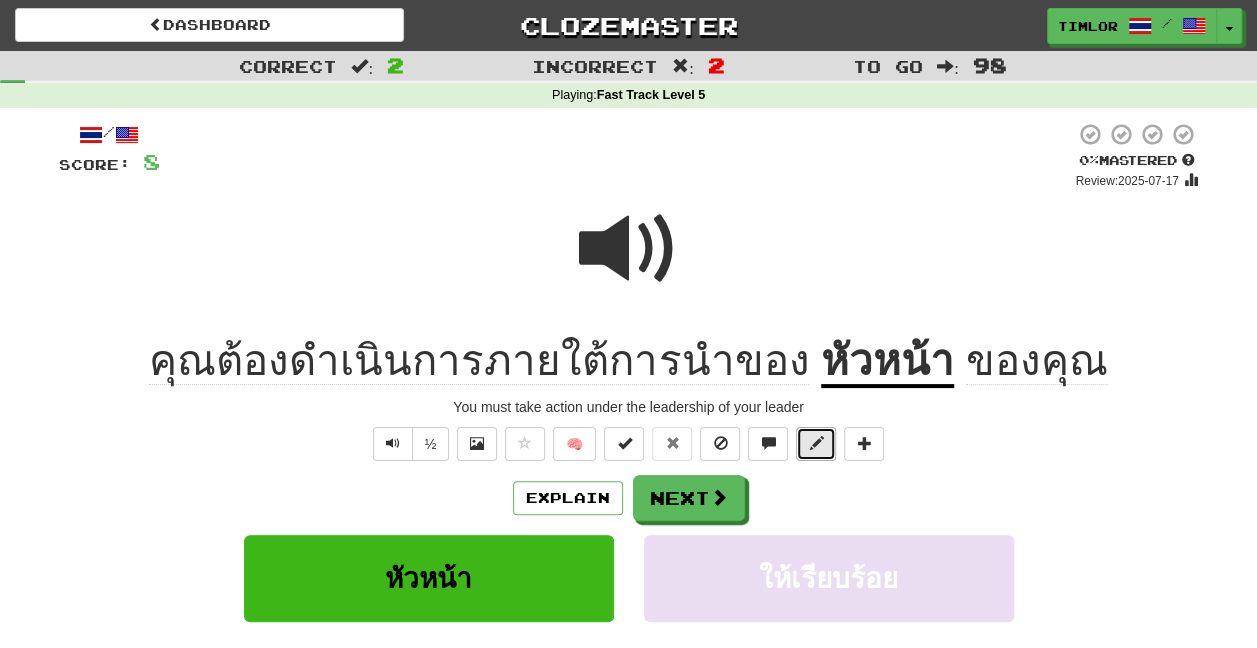 click at bounding box center [816, 444] 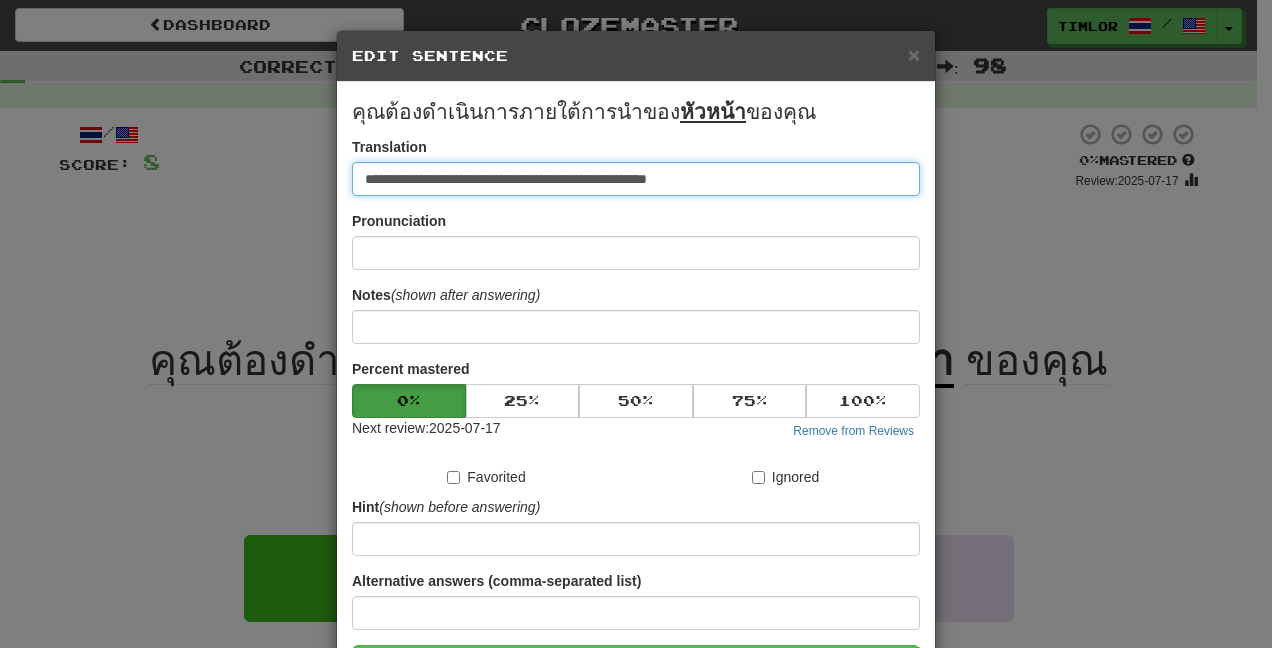 click on "**********" at bounding box center [636, 179] 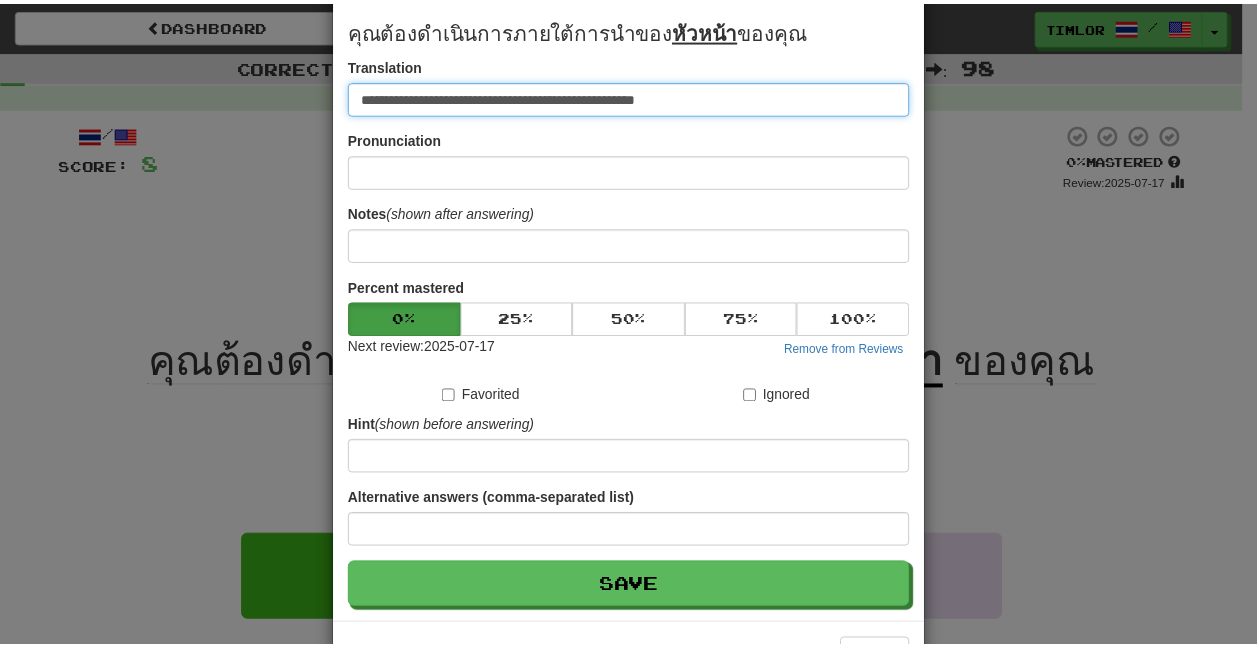 scroll, scrollTop: 150, scrollLeft: 0, axis: vertical 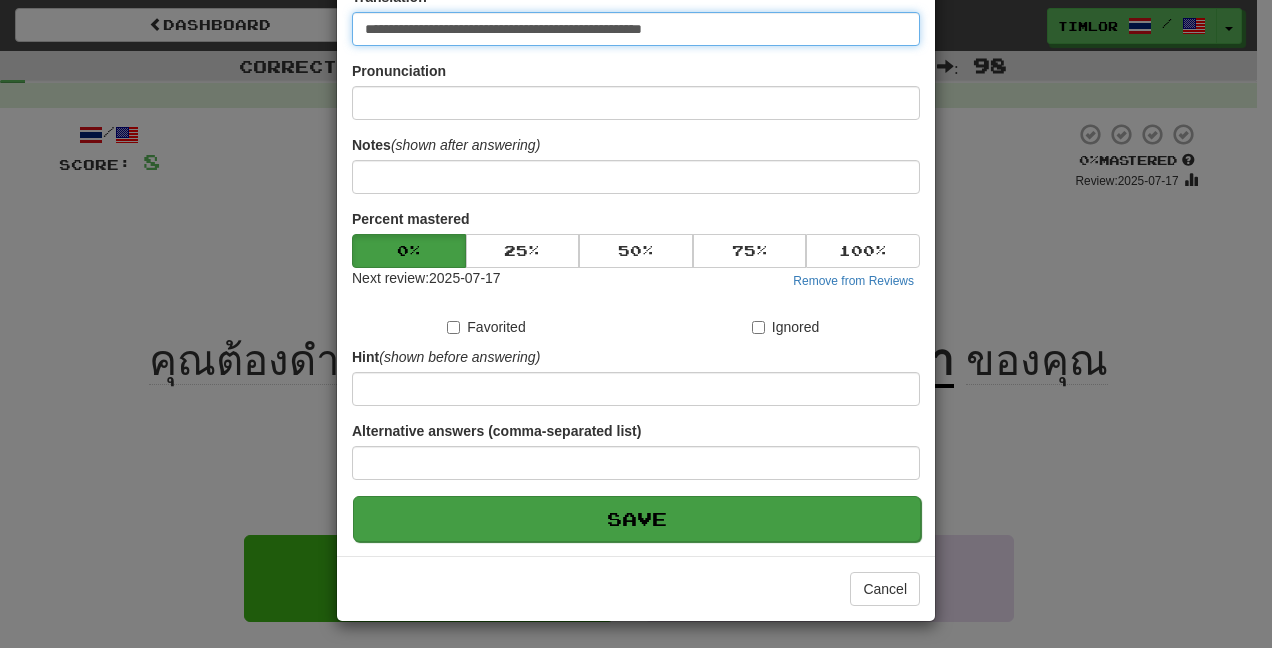 type on "**********" 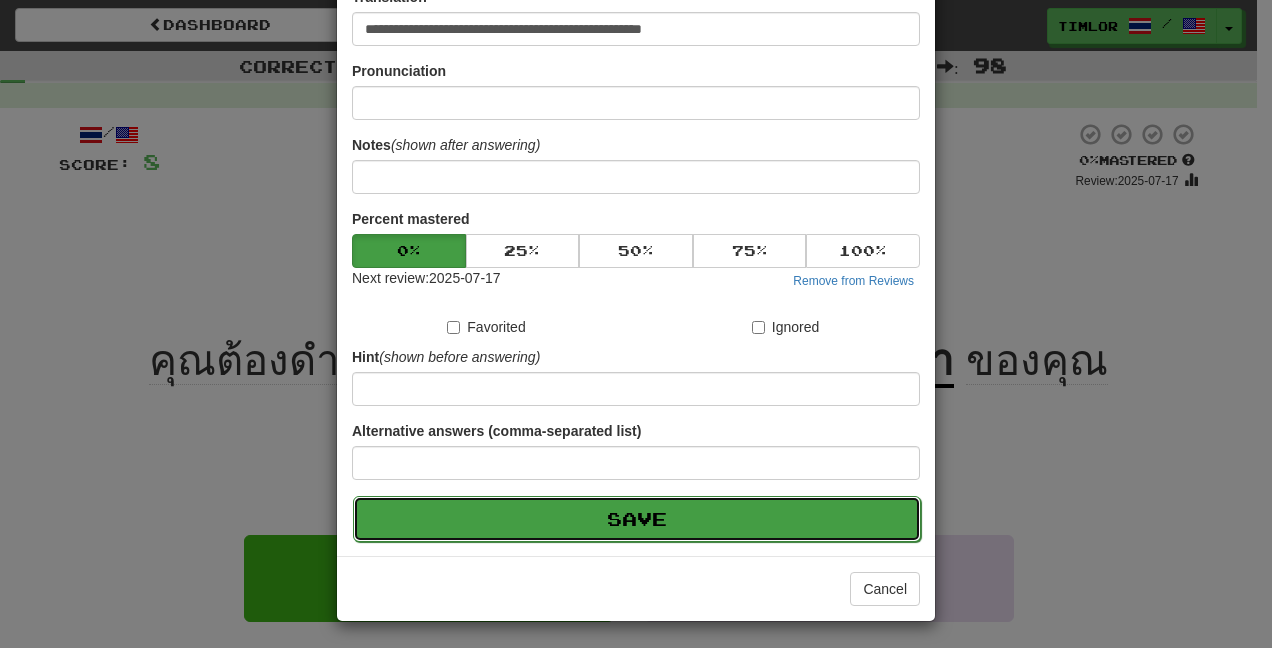 click on "Save" at bounding box center (637, 519) 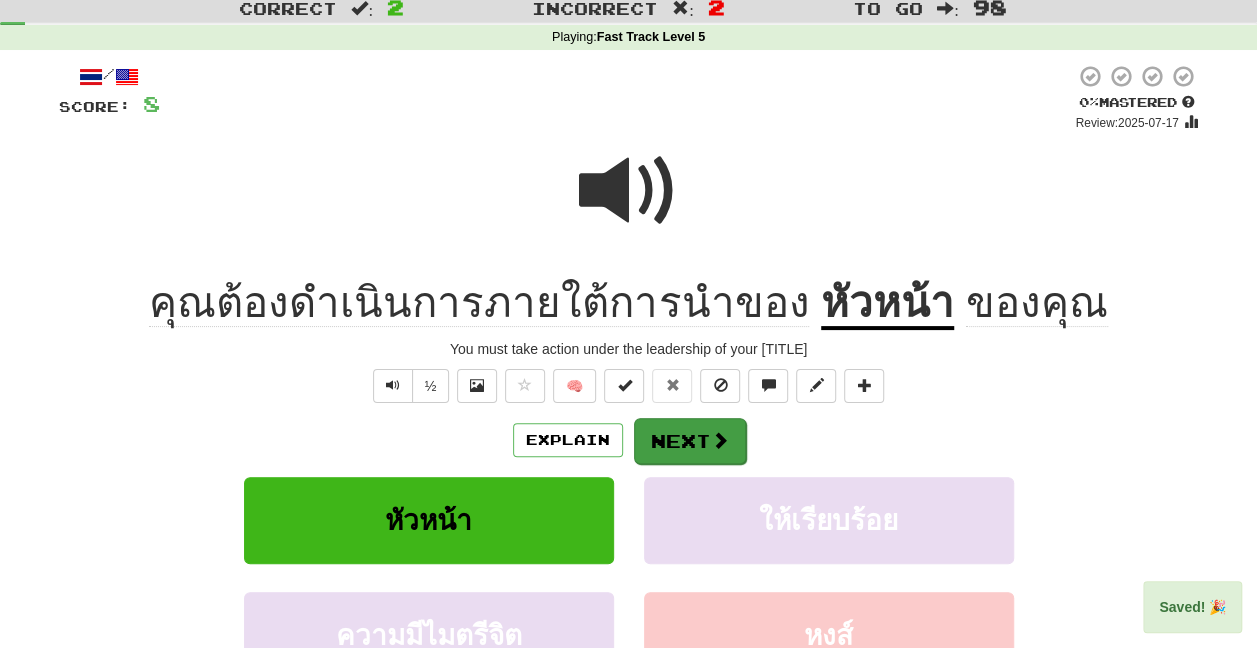 scroll, scrollTop: 100, scrollLeft: 0, axis: vertical 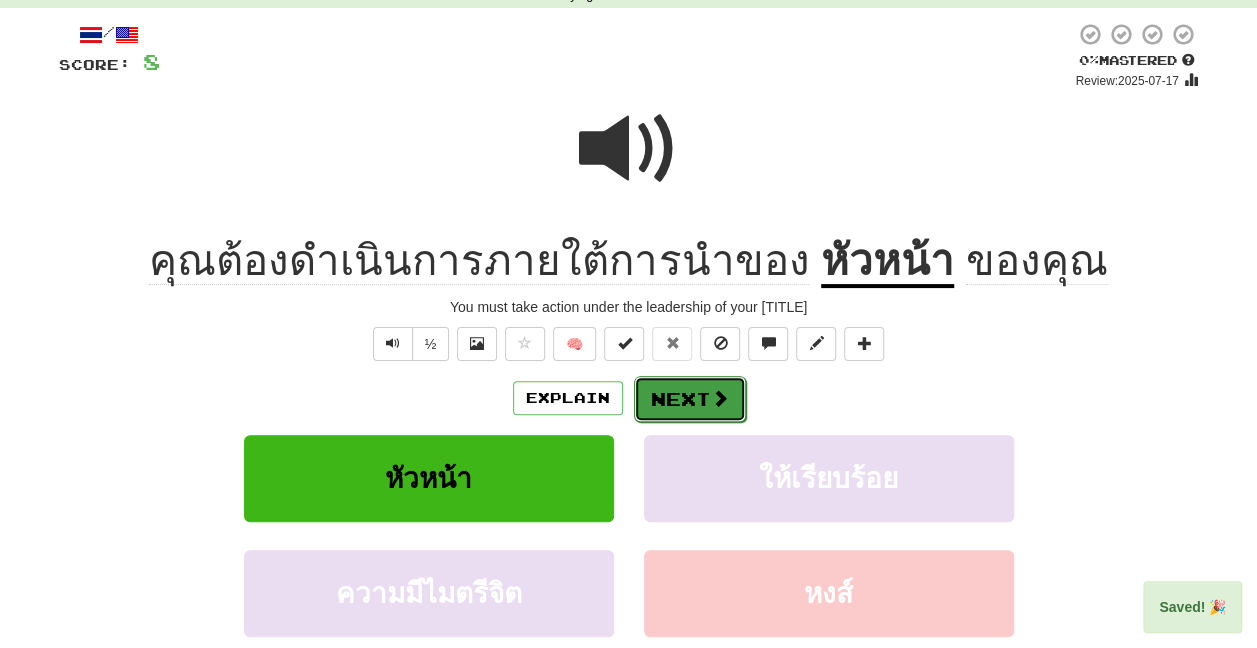 click at bounding box center (720, 398) 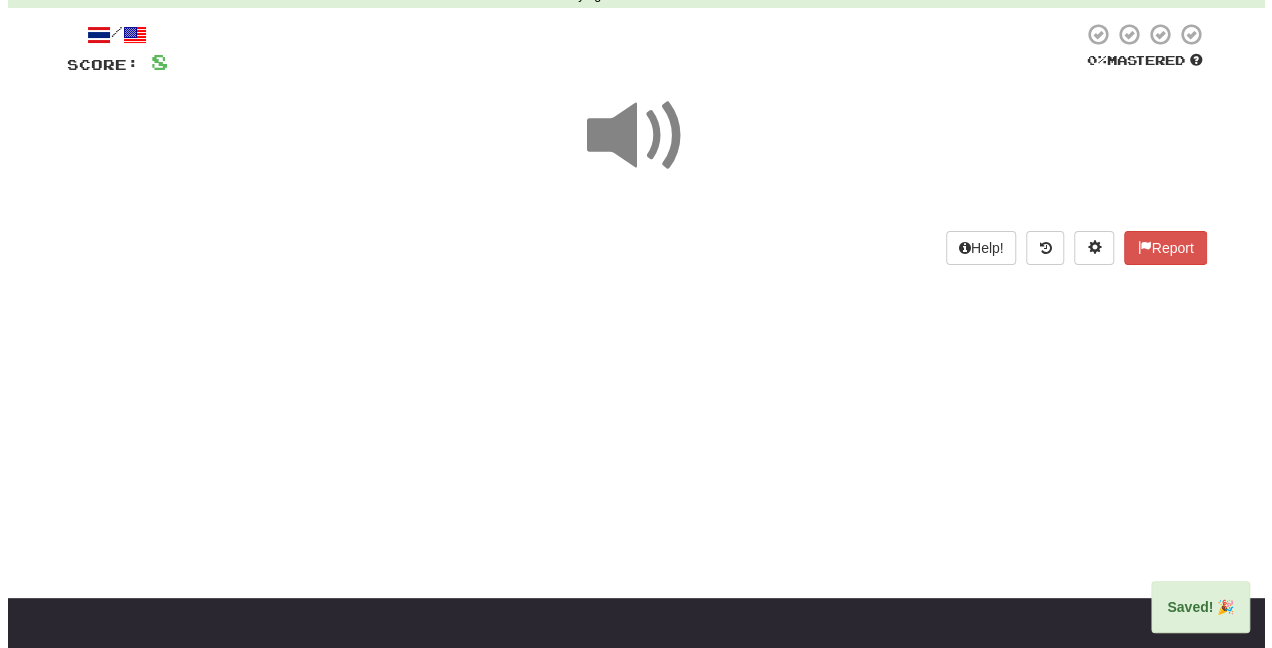 scroll, scrollTop: 0, scrollLeft: 0, axis: both 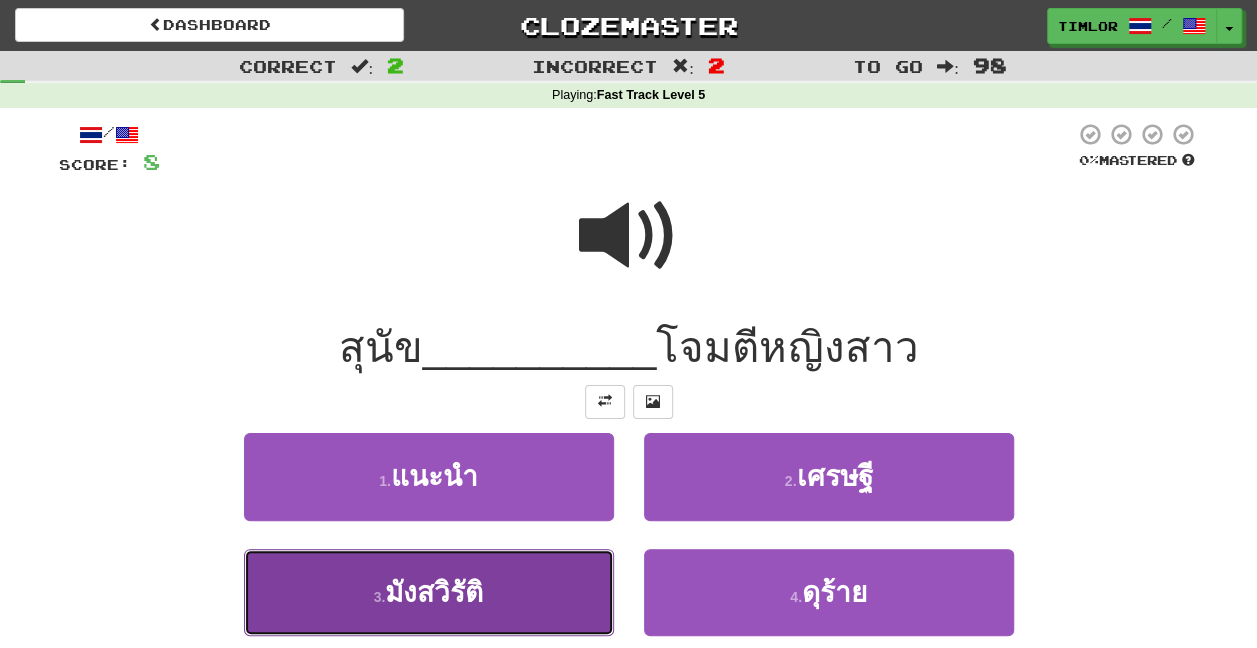 click on "3 .  มังสวิรัติ" at bounding box center [429, 592] 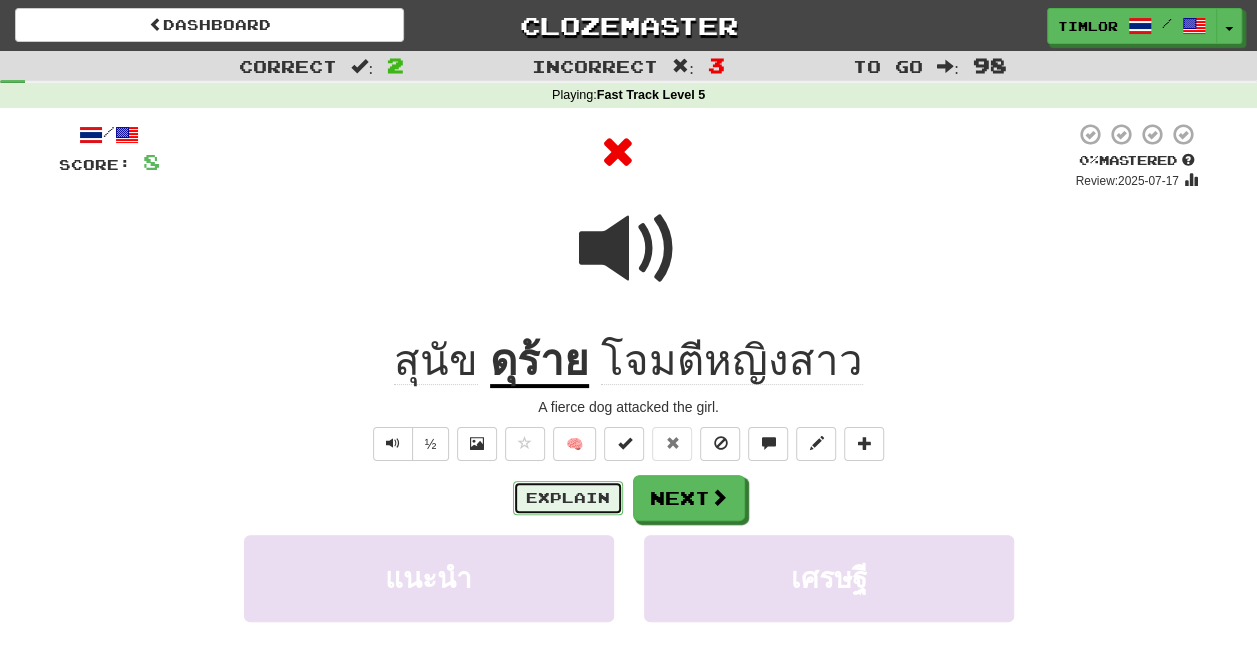 click on "Explain" at bounding box center (568, 498) 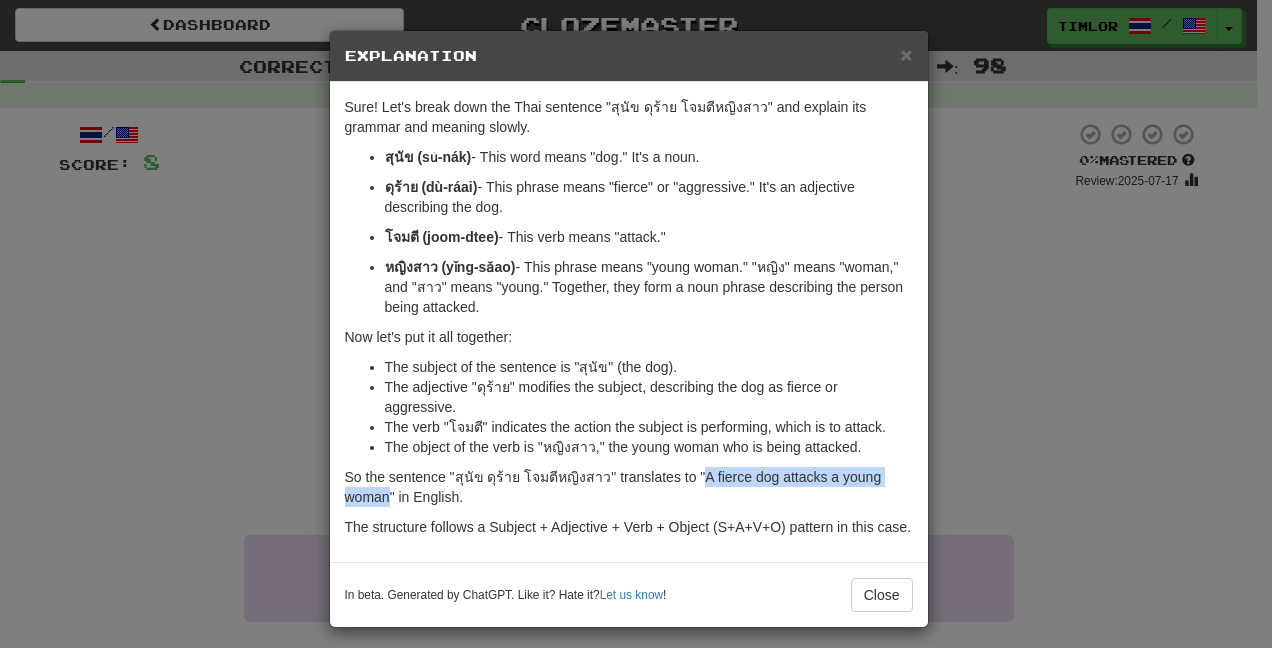 drag, startPoint x: 696, startPoint y: 448, endPoint x: 387, endPoint y: 474, distance: 310.09192 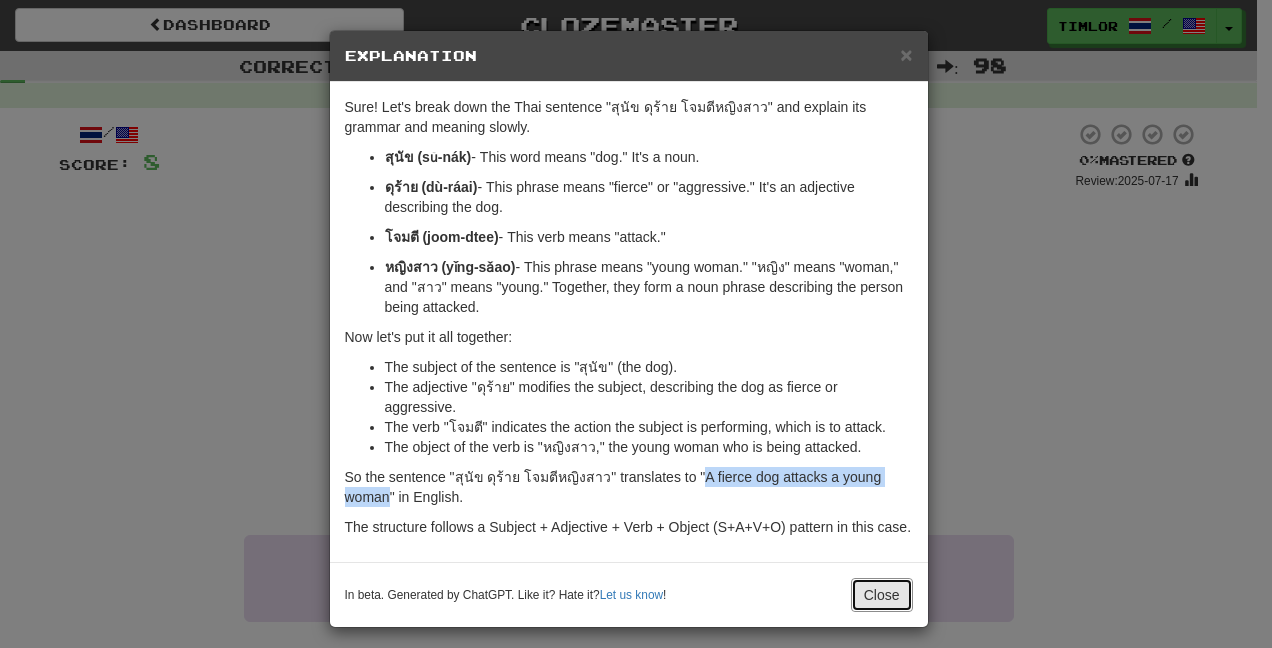 click on "Close" at bounding box center [882, 595] 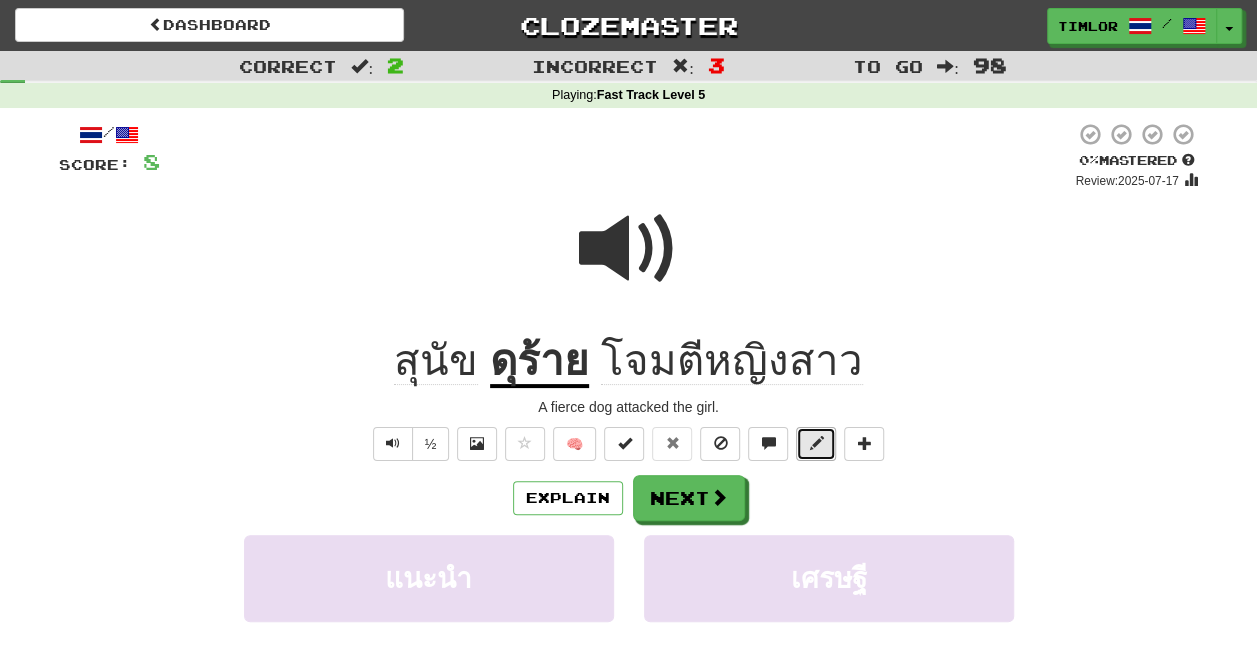 click at bounding box center (816, 443) 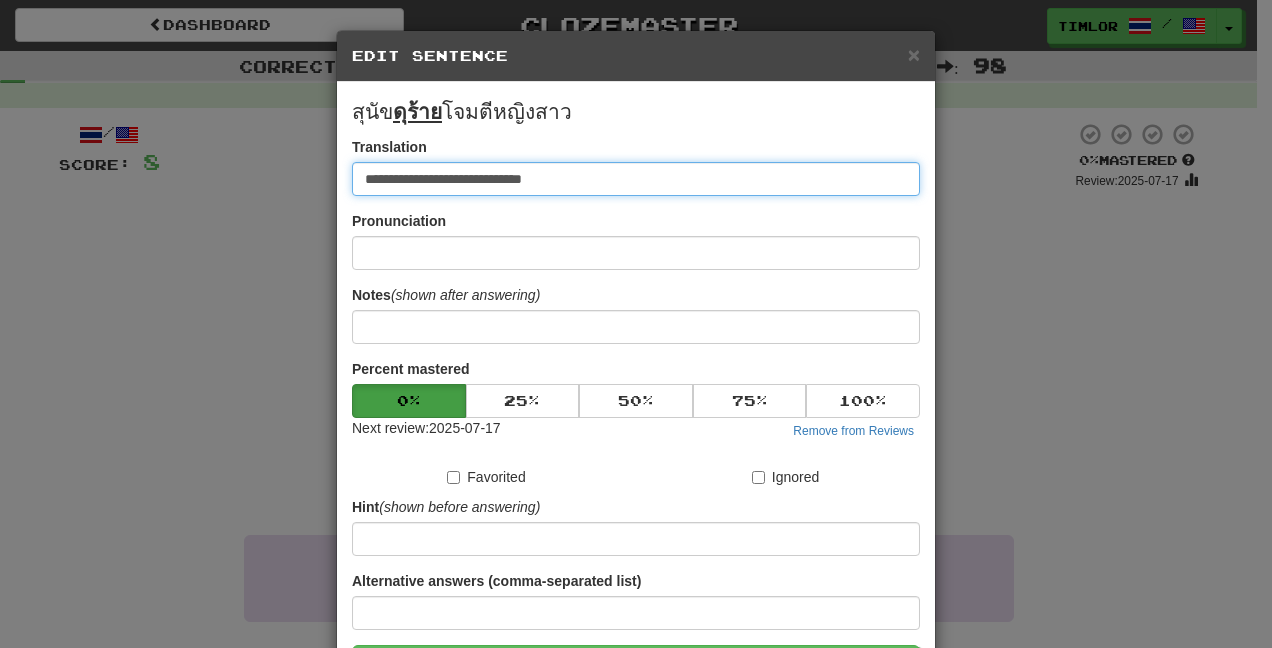 drag, startPoint x: 652, startPoint y: 177, endPoint x: 88, endPoint y: 132, distance: 565.79236 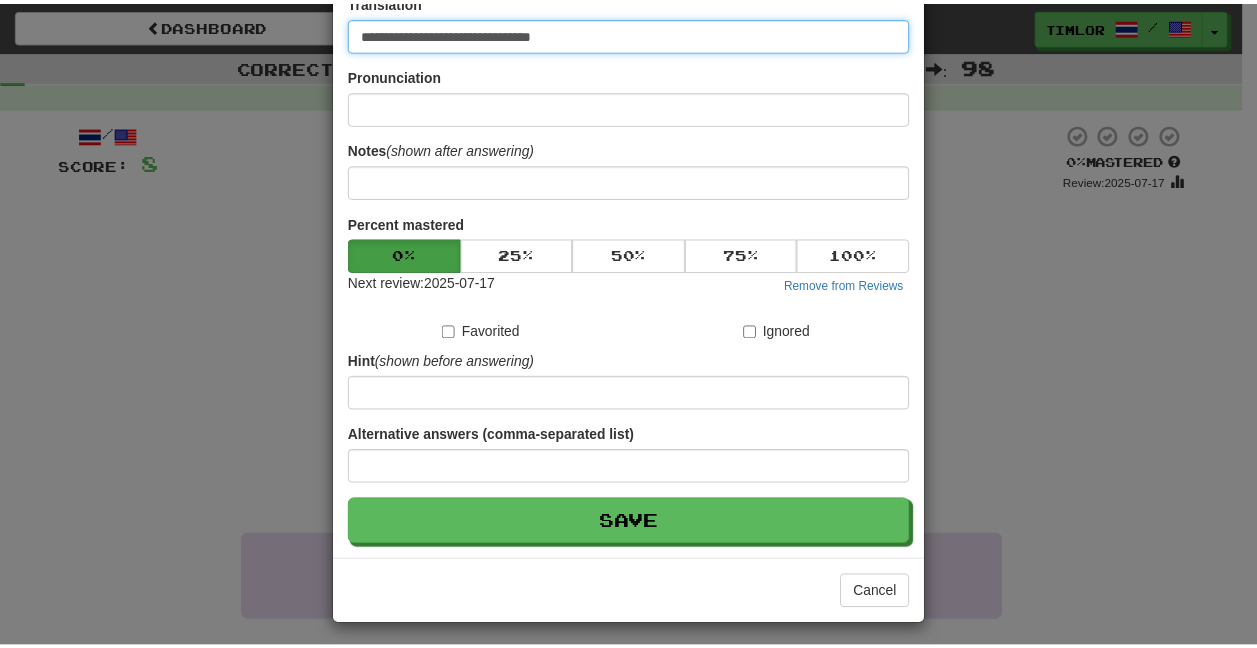 scroll, scrollTop: 150, scrollLeft: 0, axis: vertical 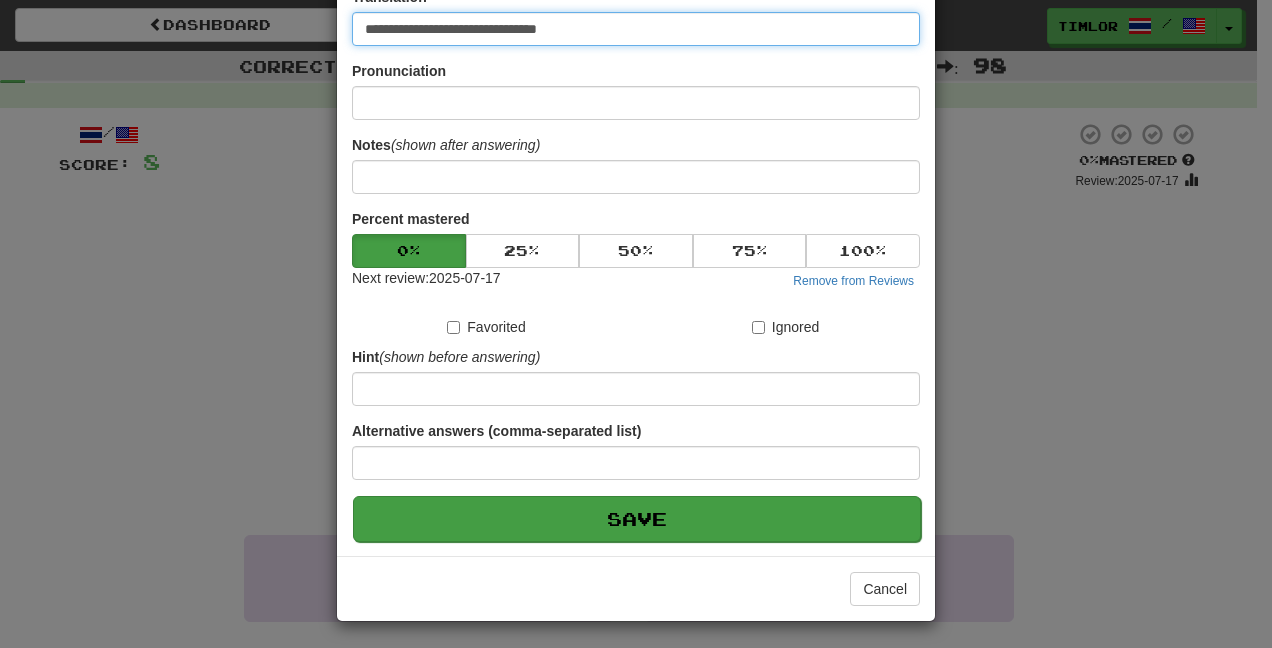 type on "**********" 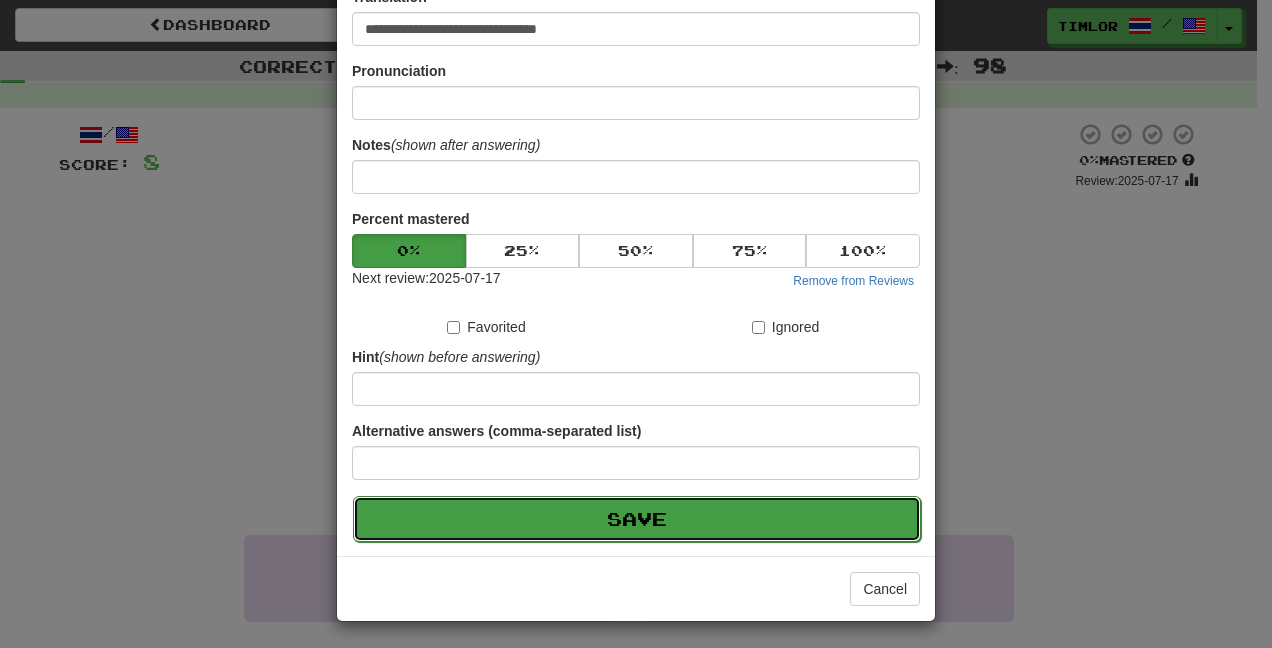 click on "Save" at bounding box center [637, 519] 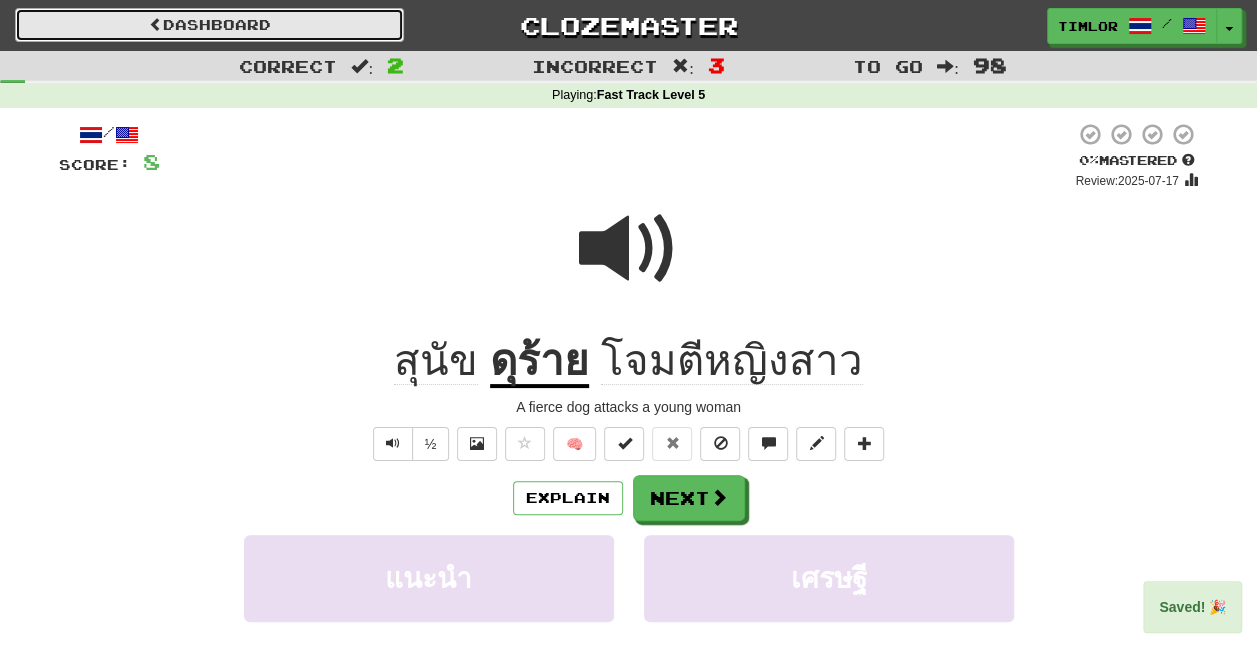 click on "Dashboard" at bounding box center [209, 25] 